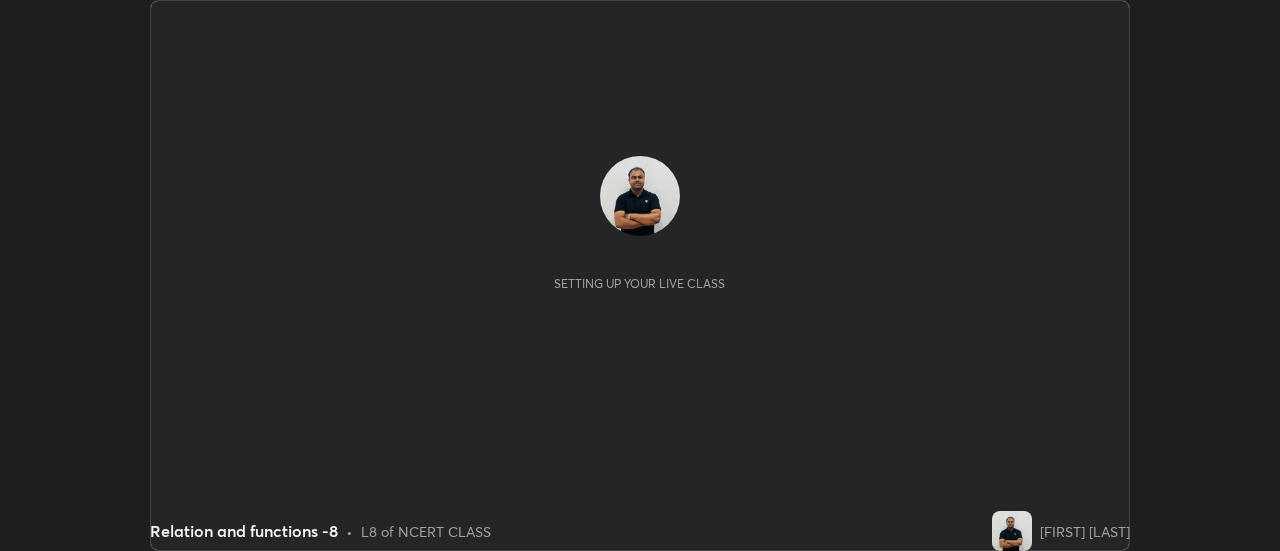 scroll, scrollTop: 0, scrollLeft: 0, axis: both 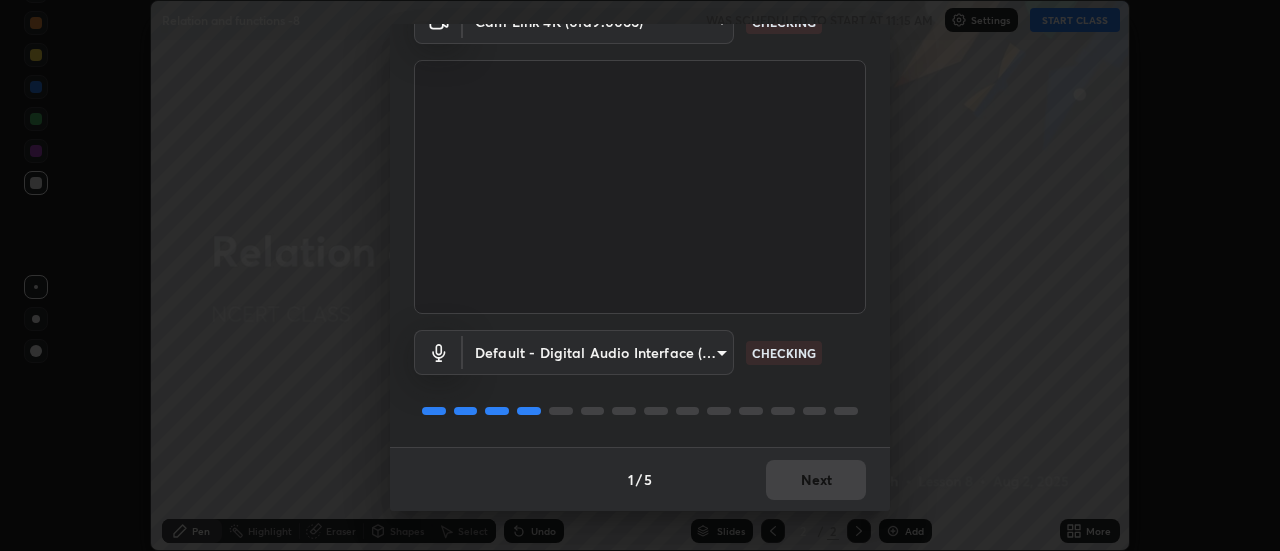 click on "1 / 5 Next" at bounding box center (640, 479) 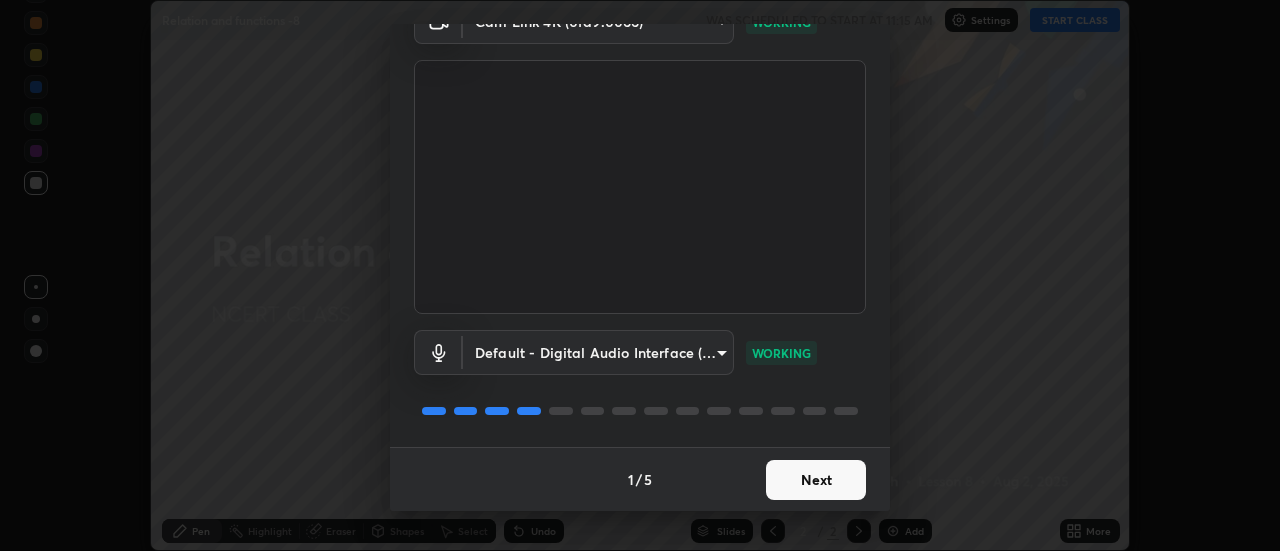 click on "Next" at bounding box center [816, 480] 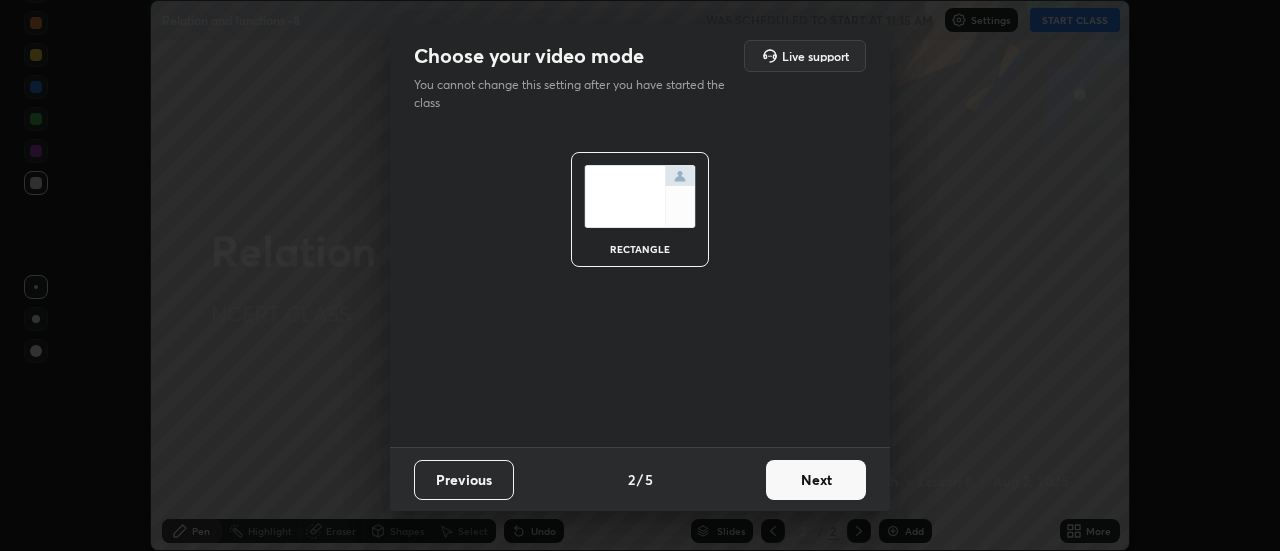 scroll, scrollTop: 0, scrollLeft: 0, axis: both 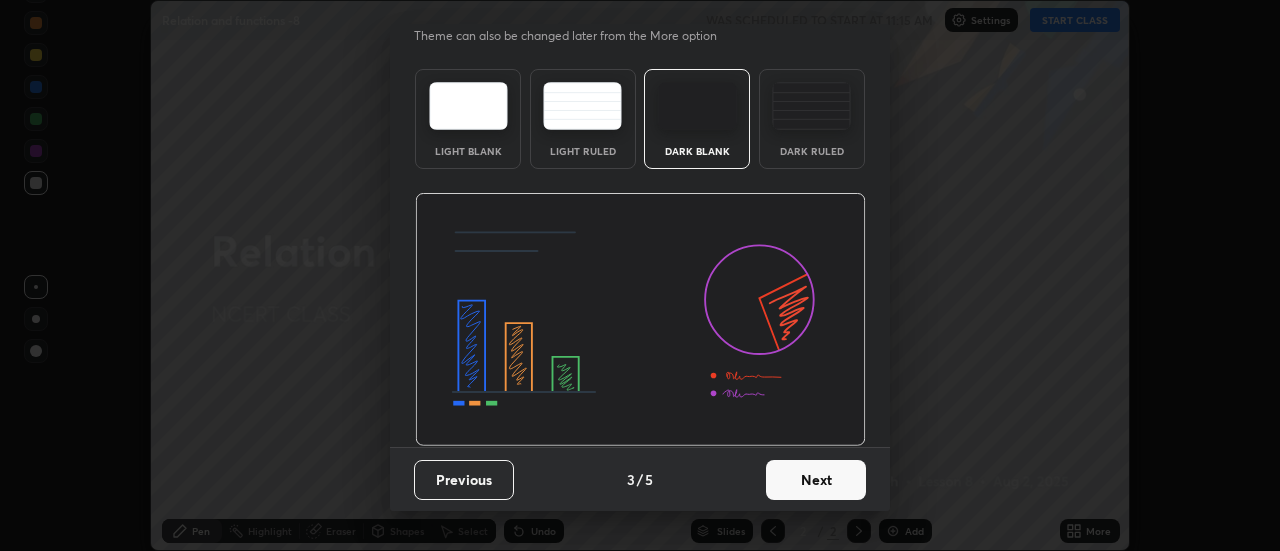 click on "Next" at bounding box center [816, 480] 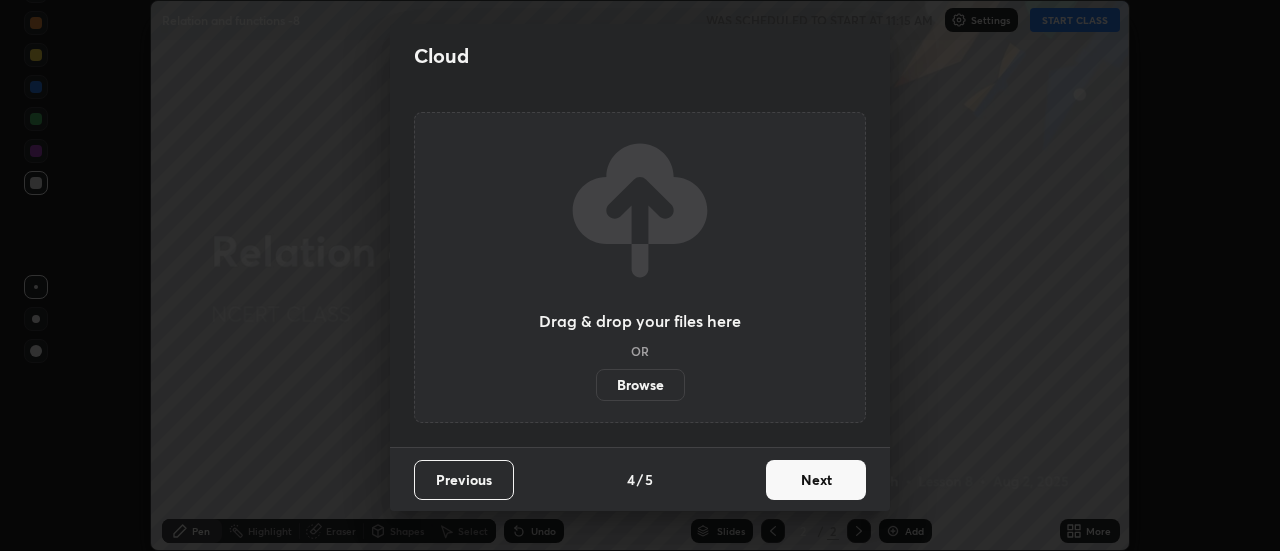 scroll, scrollTop: 0, scrollLeft: 0, axis: both 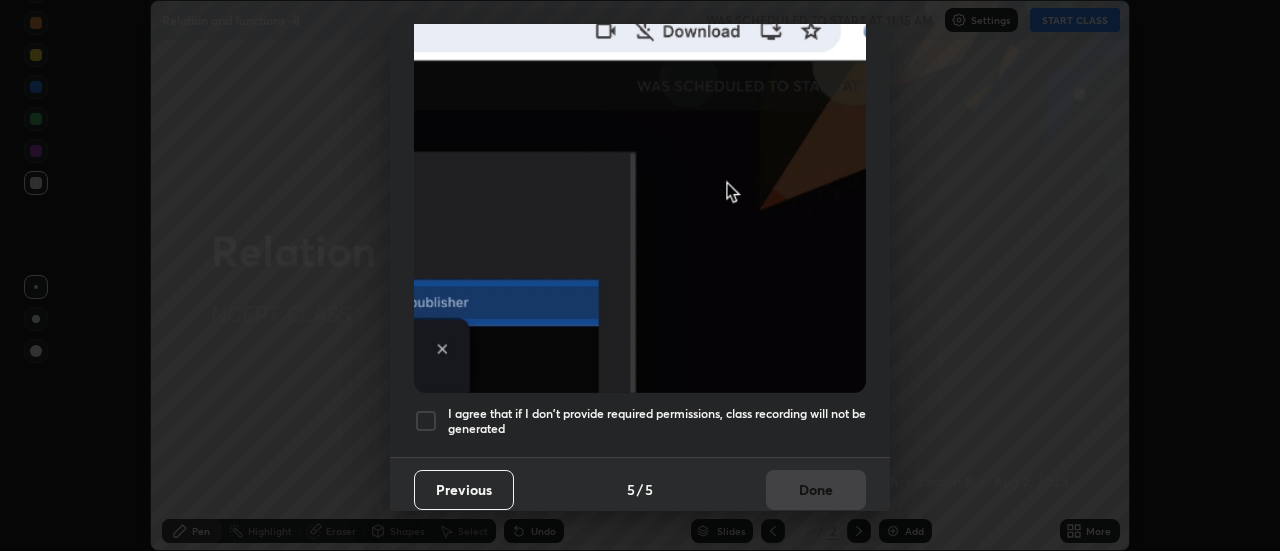 click at bounding box center (426, 421) 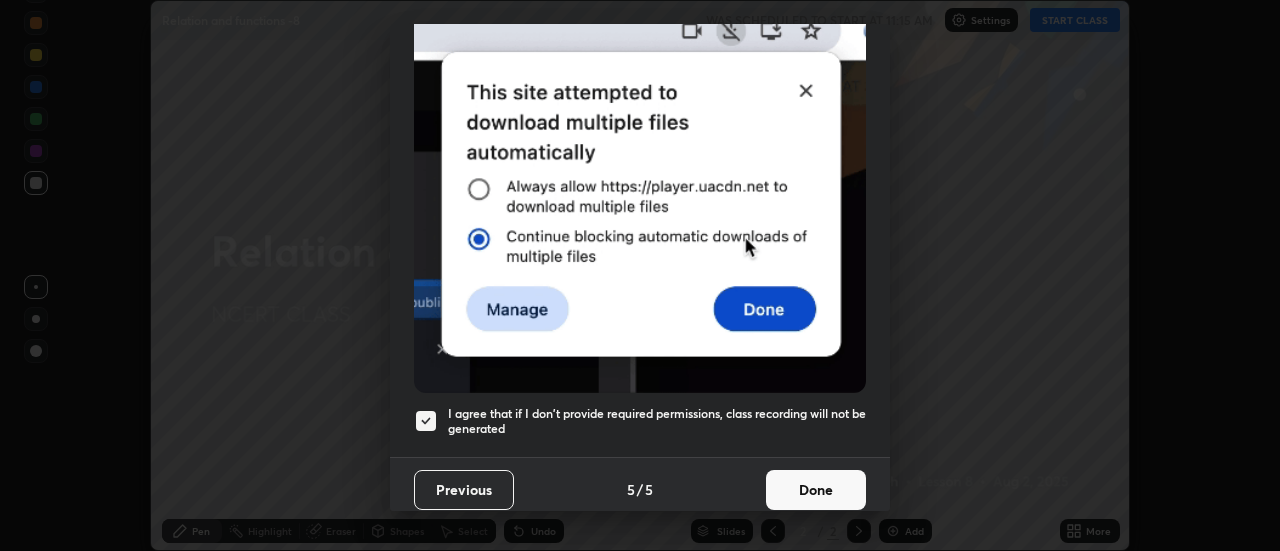 click on "Done" at bounding box center [816, 490] 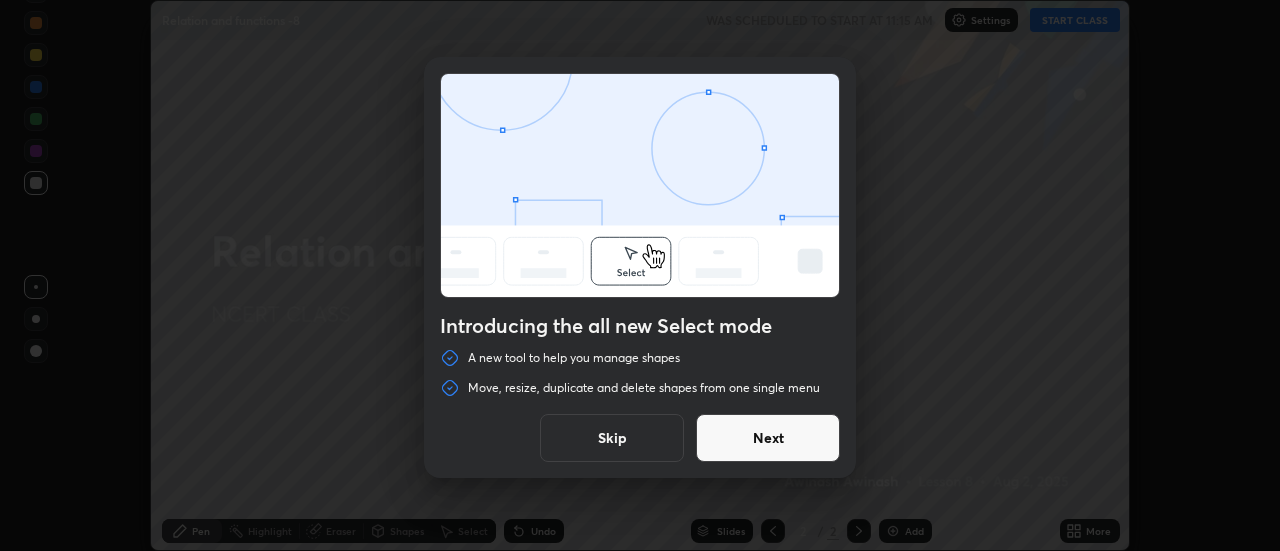 click on "Skip" at bounding box center [612, 438] 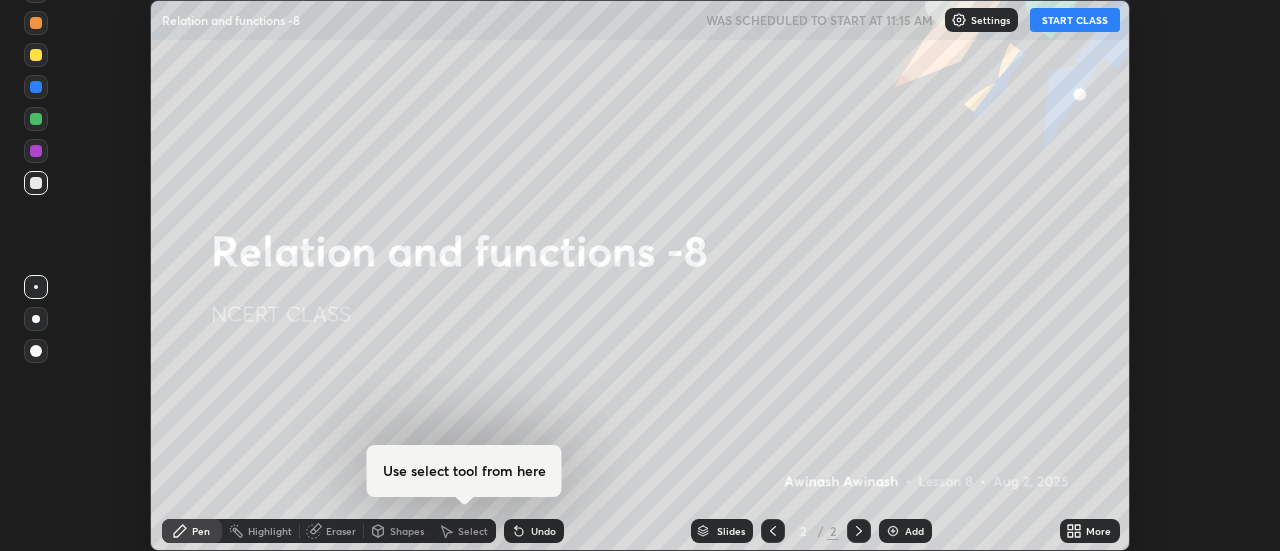 click on "START CLASS" at bounding box center [1075, 20] 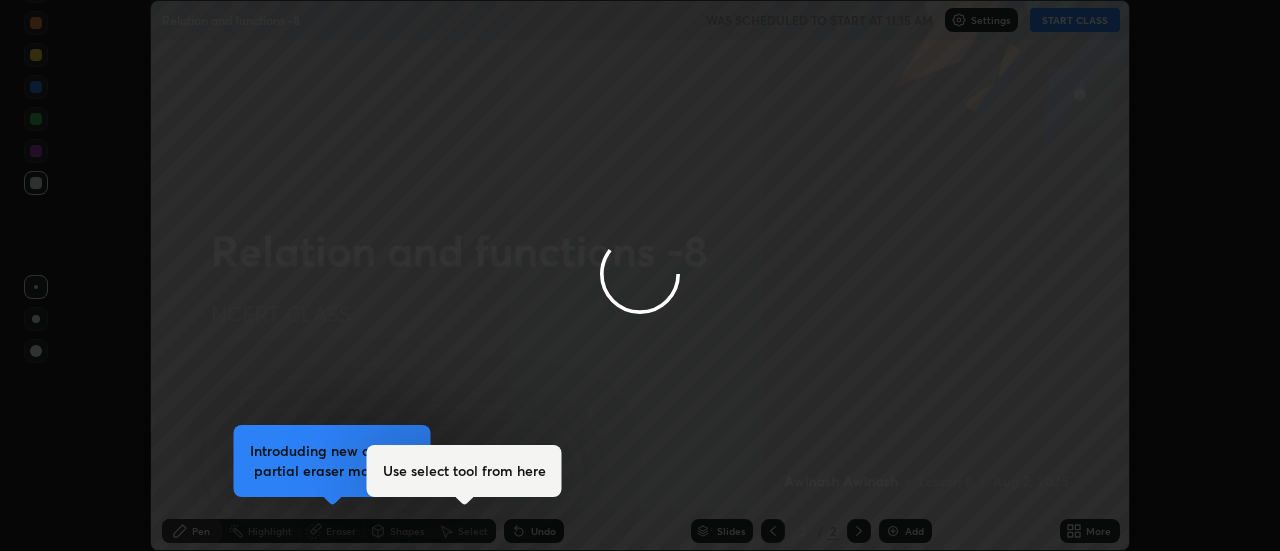 click at bounding box center [640, 275] 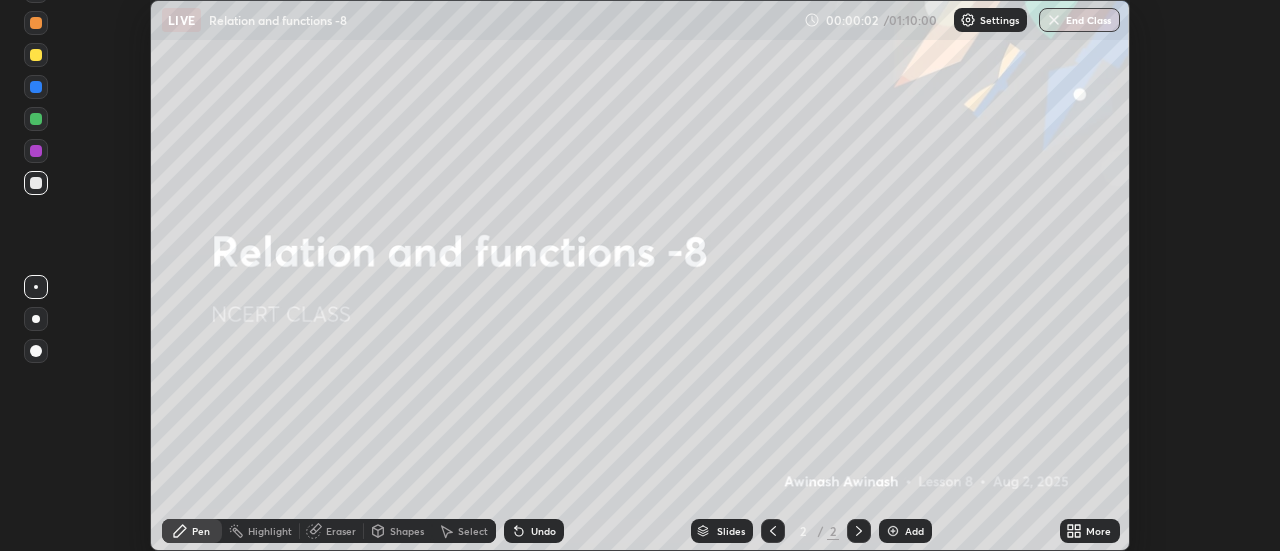 click 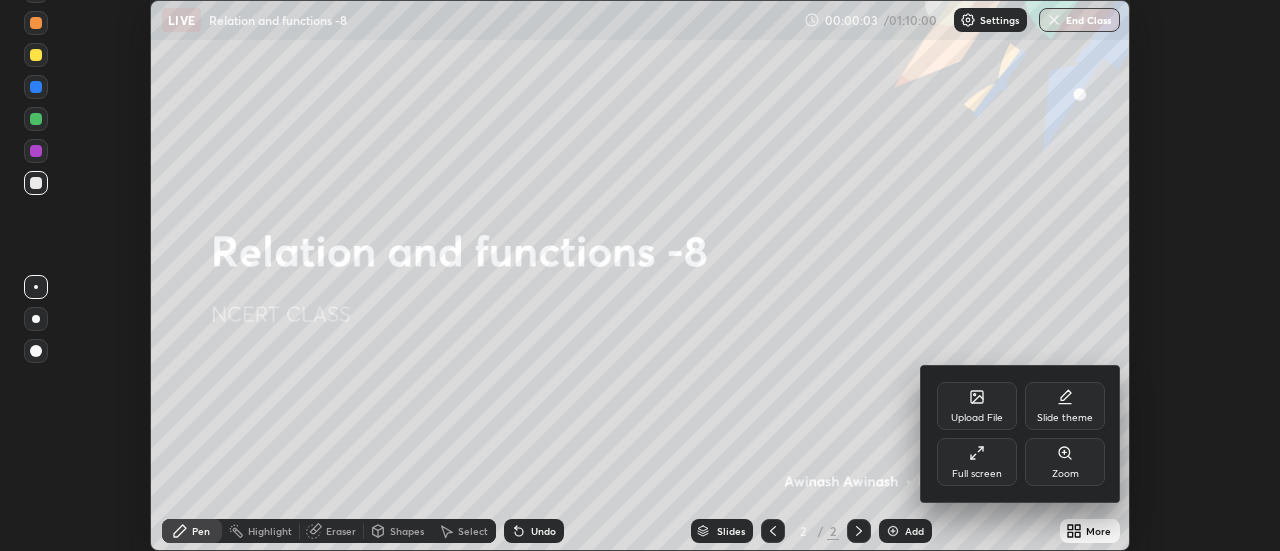 click on "Full screen" at bounding box center [977, 462] 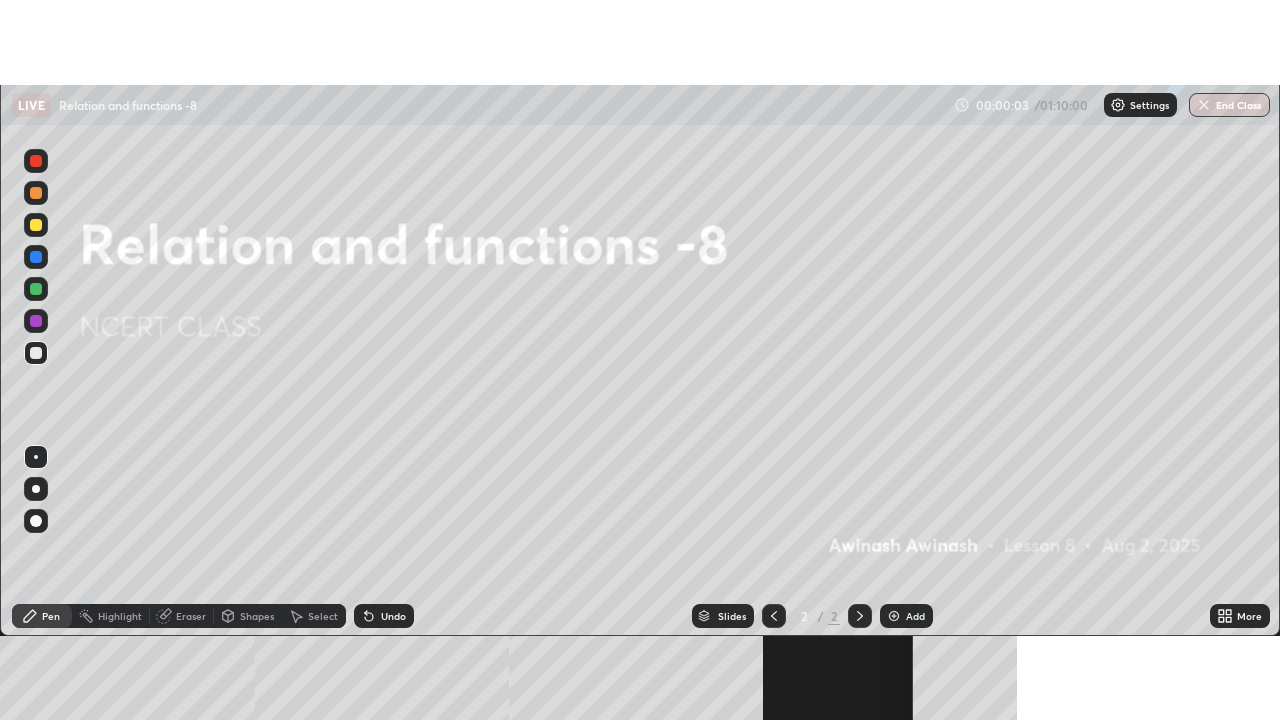 scroll, scrollTop: 99280, scrollLeft: 98720, axis: both 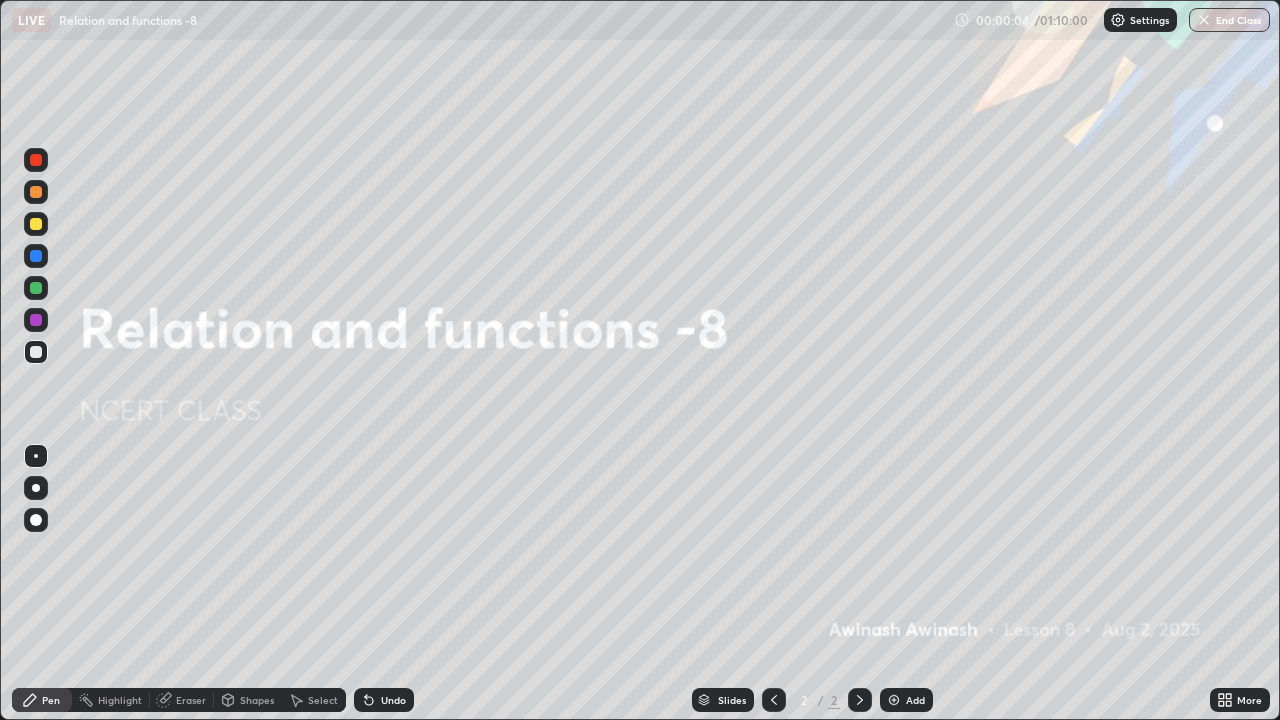 click on "Add" at bounding box center (906, 700) 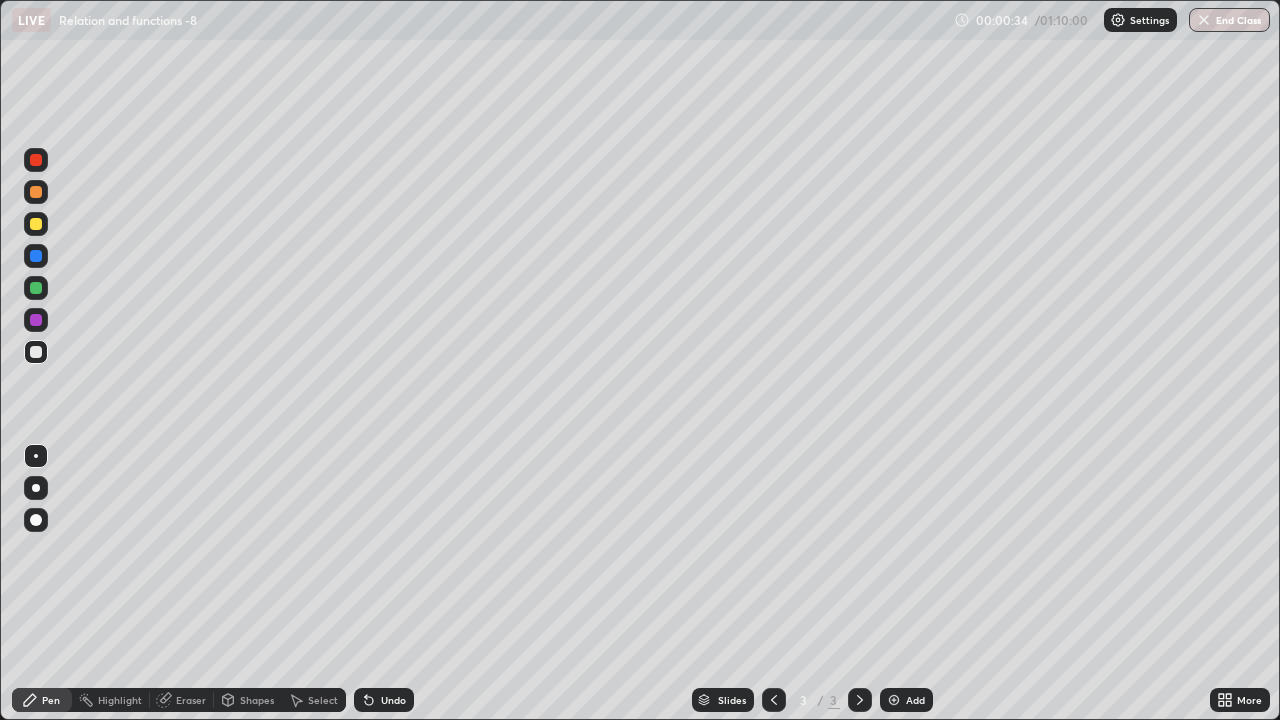 click at bounding box center [36, 224] 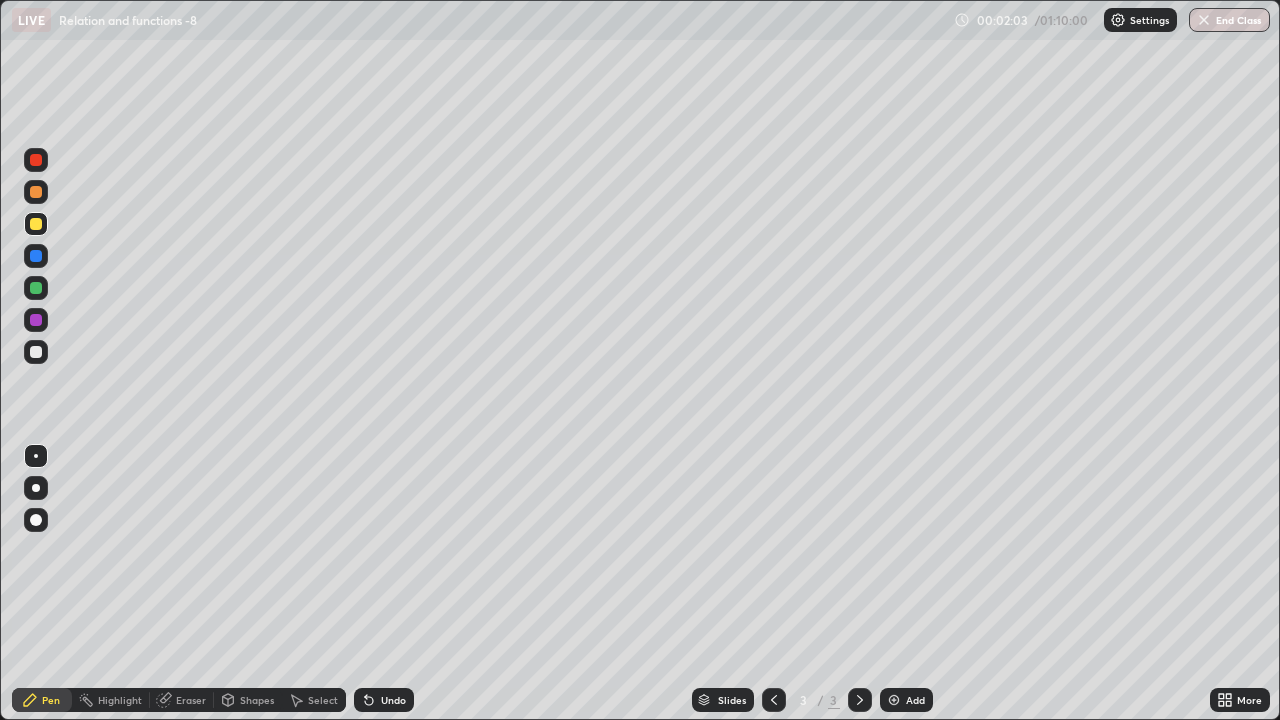 click at bounding box center (36, 288) 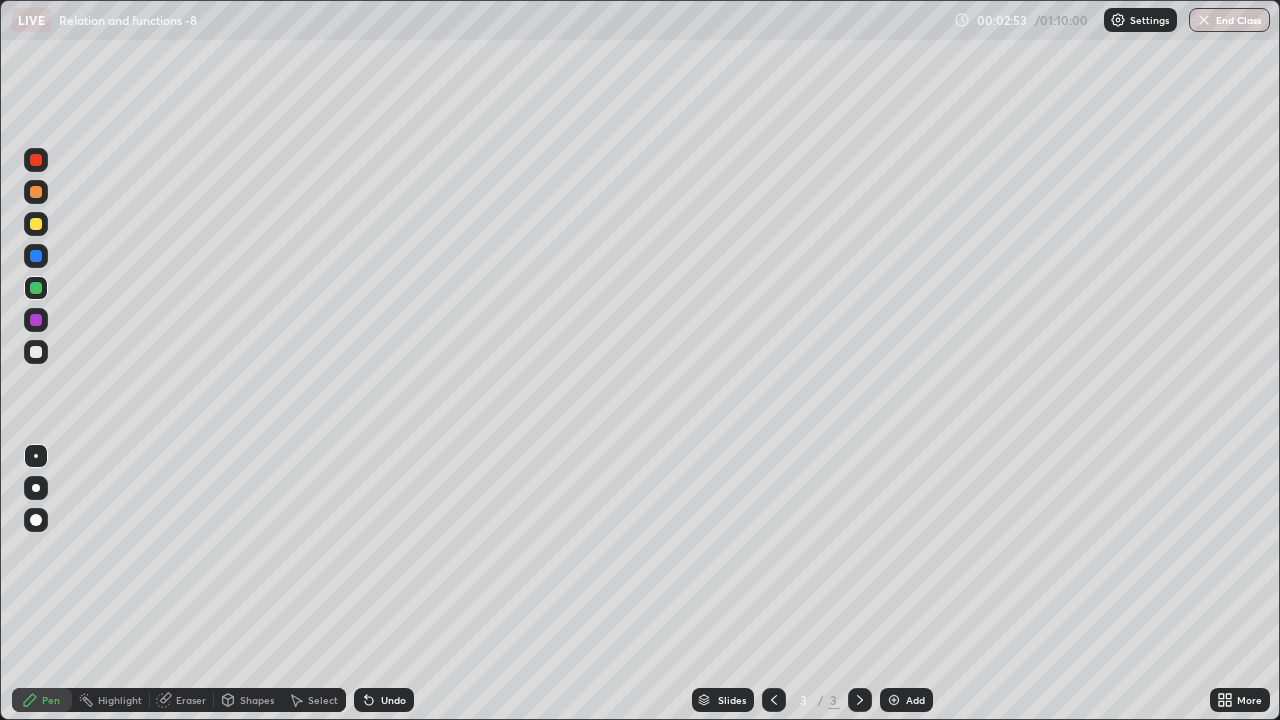 click at bounding box center (36, 320) 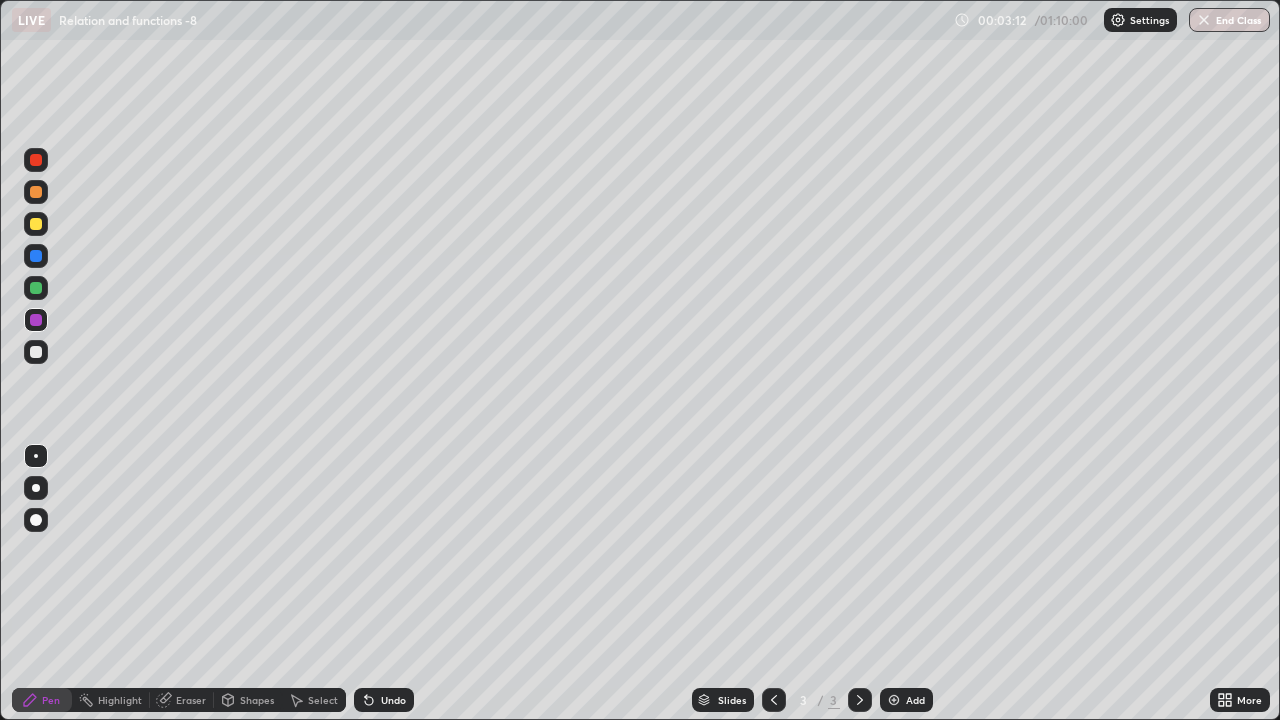 click at bounding box center (36, 352) 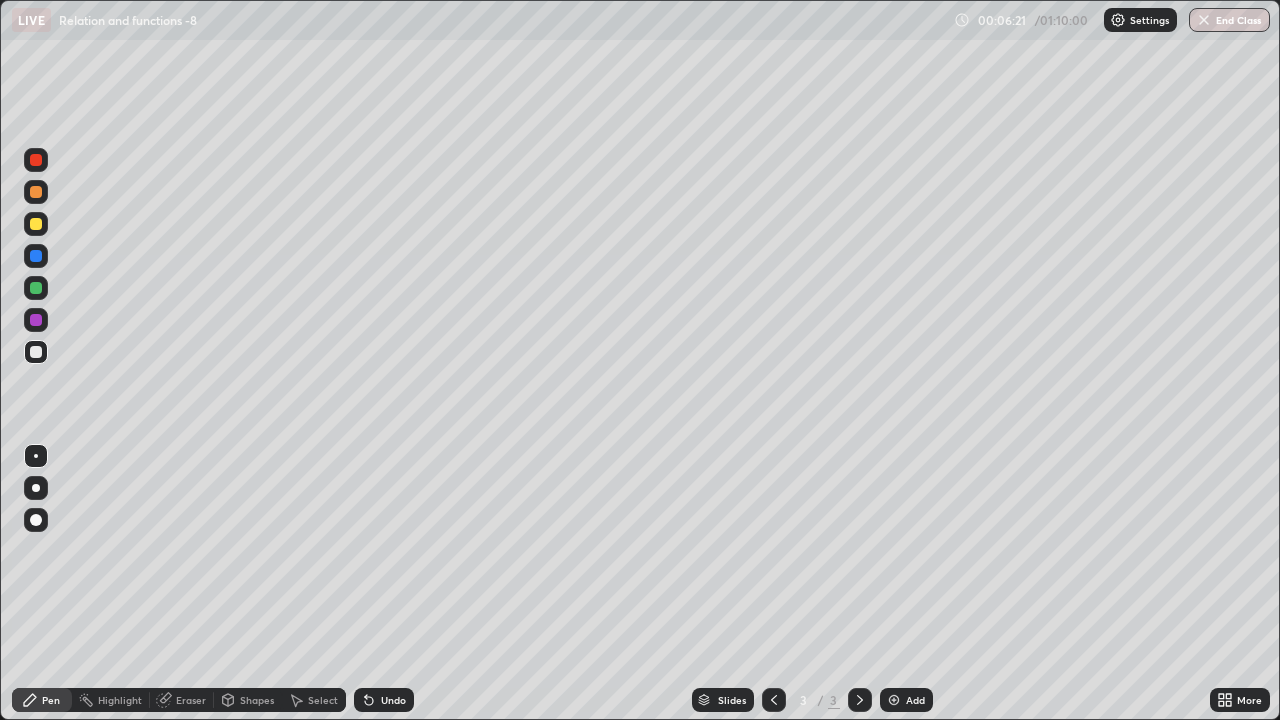 click on "Add" at bounding box center [906, 700] 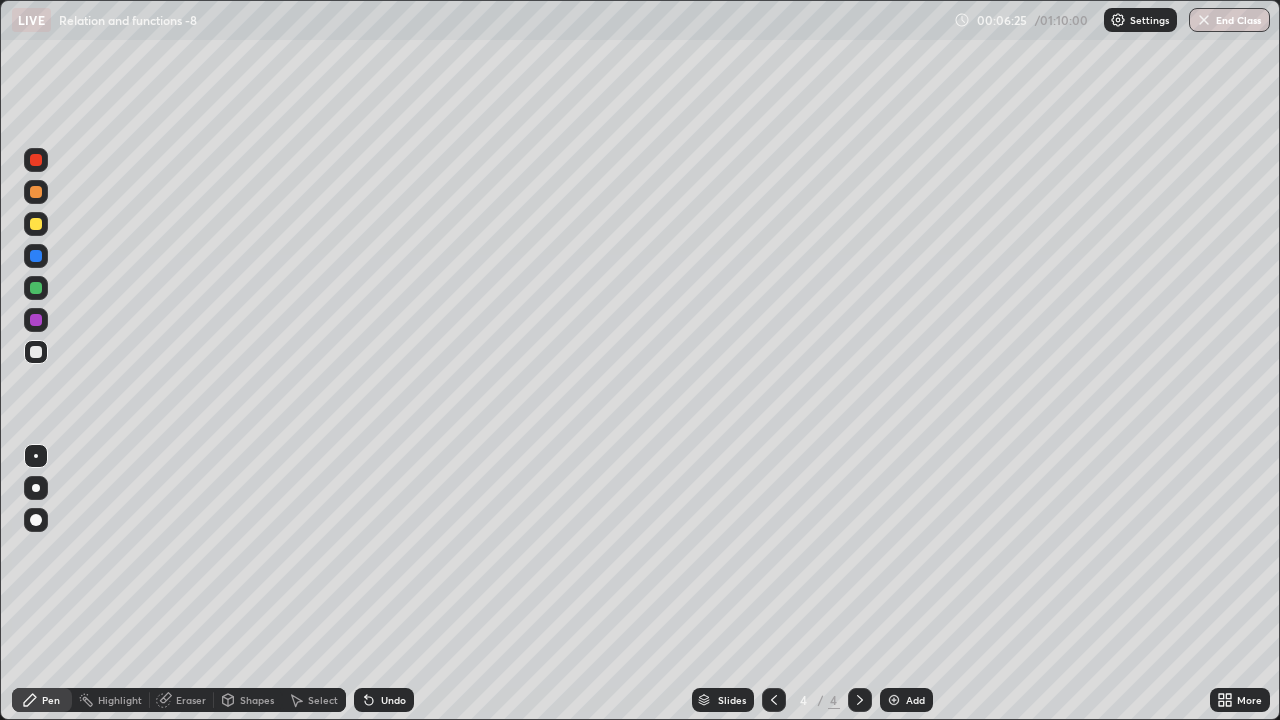 click at bounding box center [36, 192] 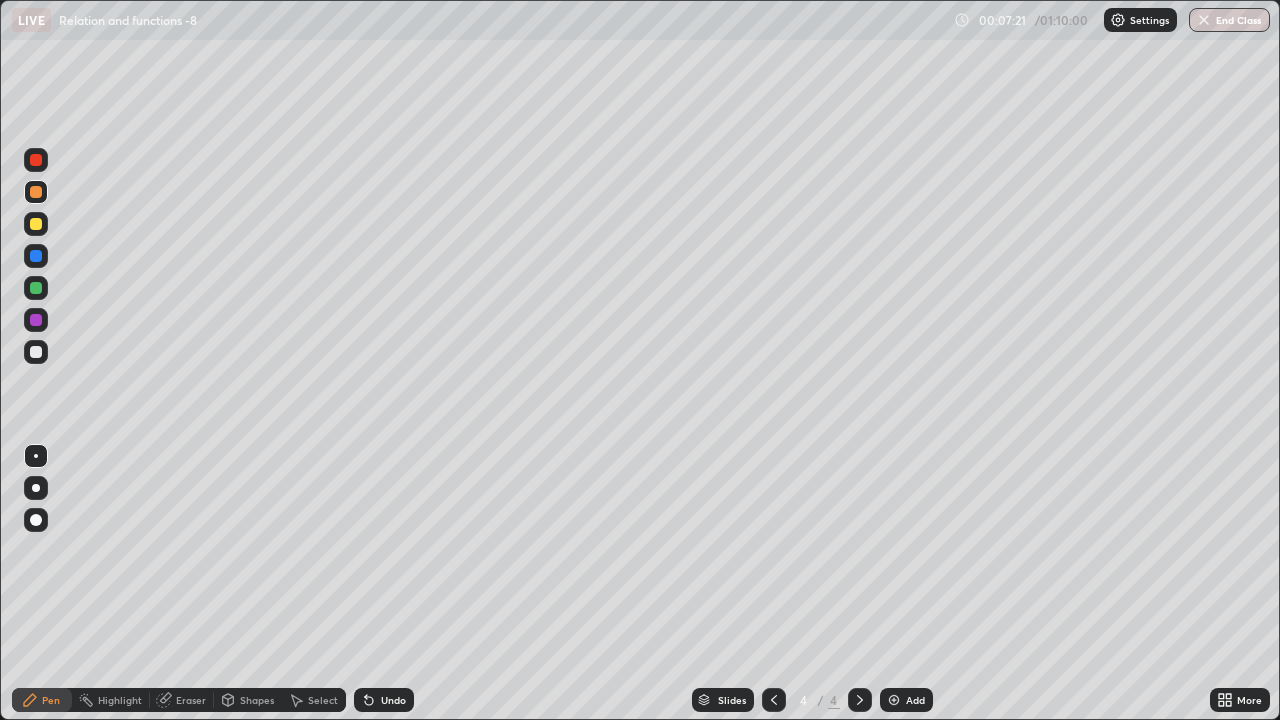 click at bounding box center (36, 320) 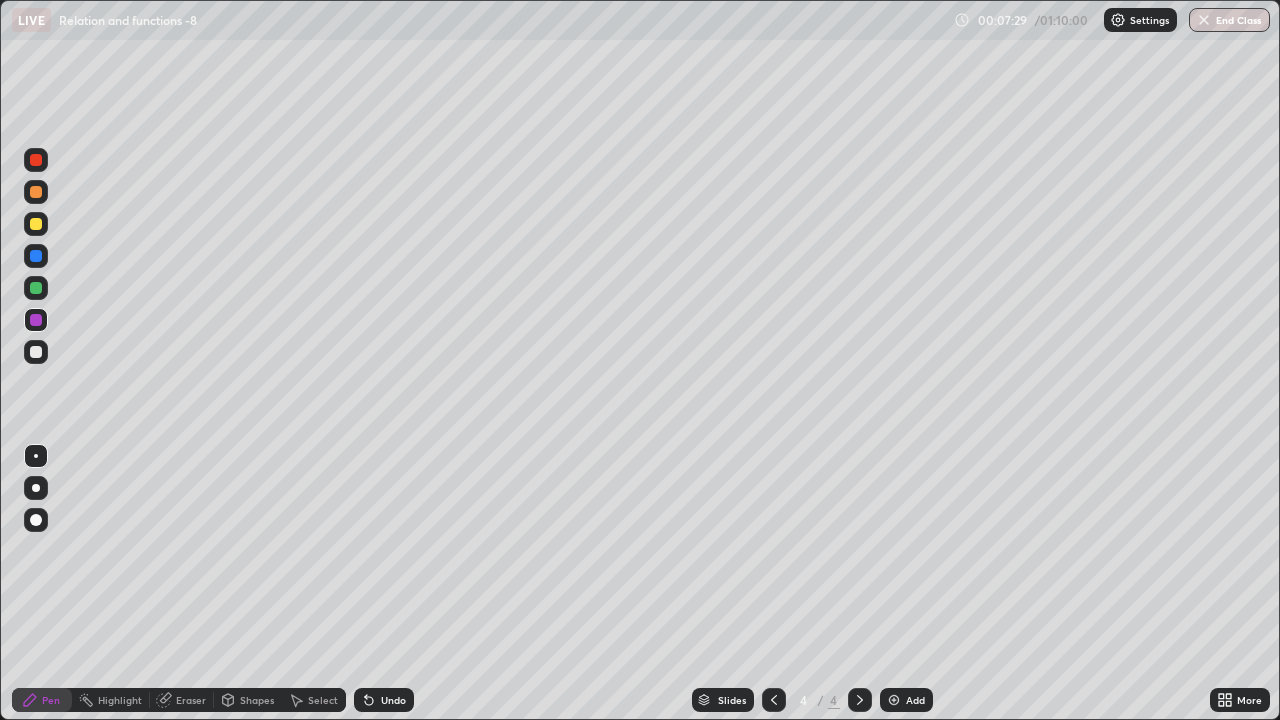 click at bounding box center (36, 256) 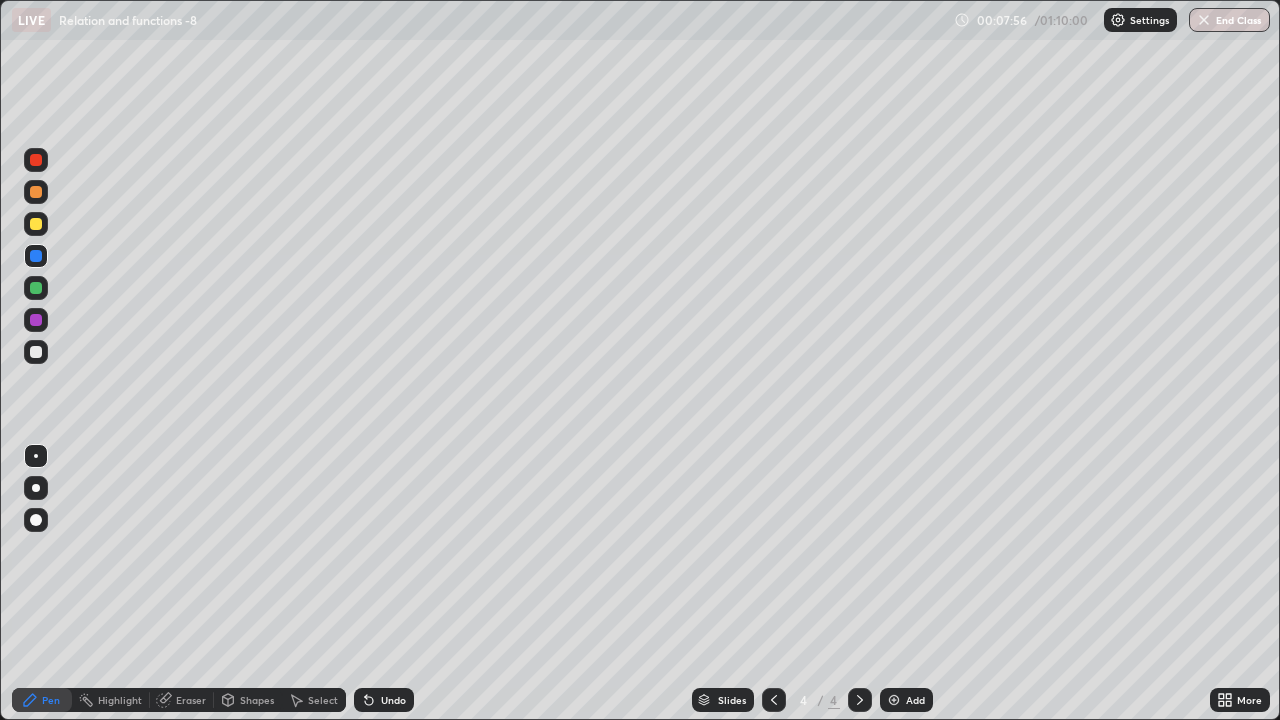 click at bounding box center (36, 288) 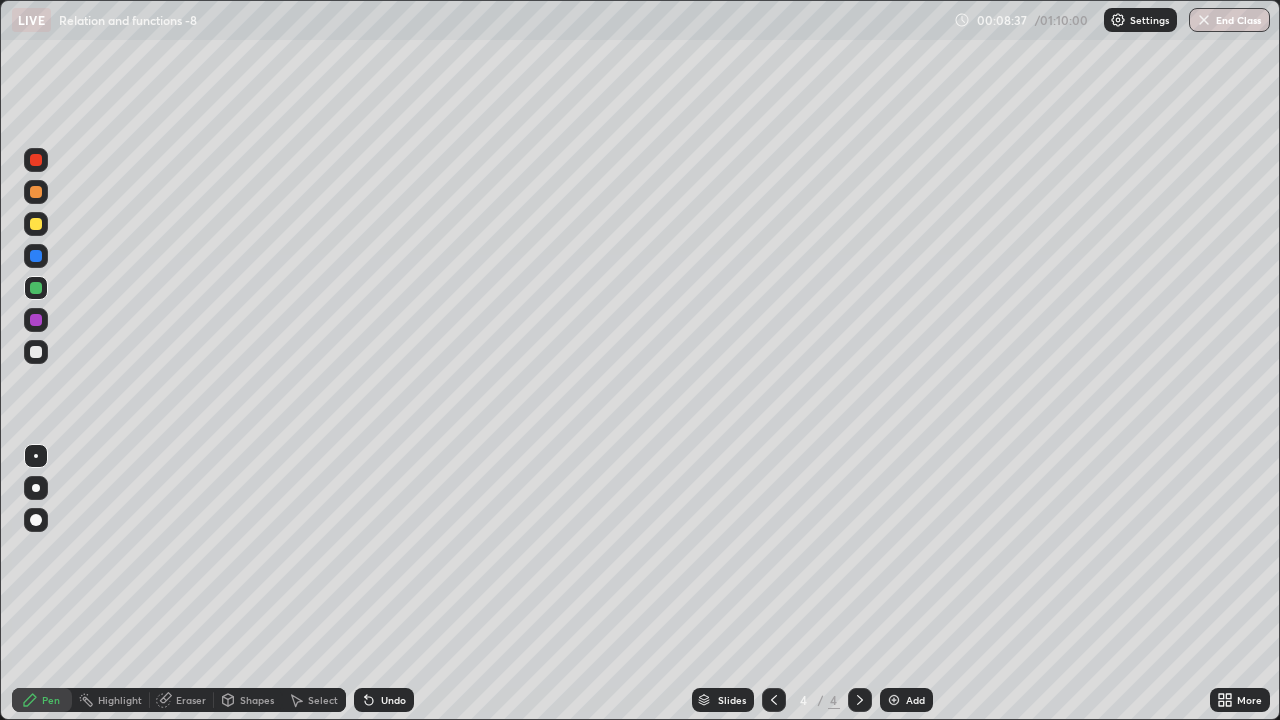click at bounding box center [36, 320] 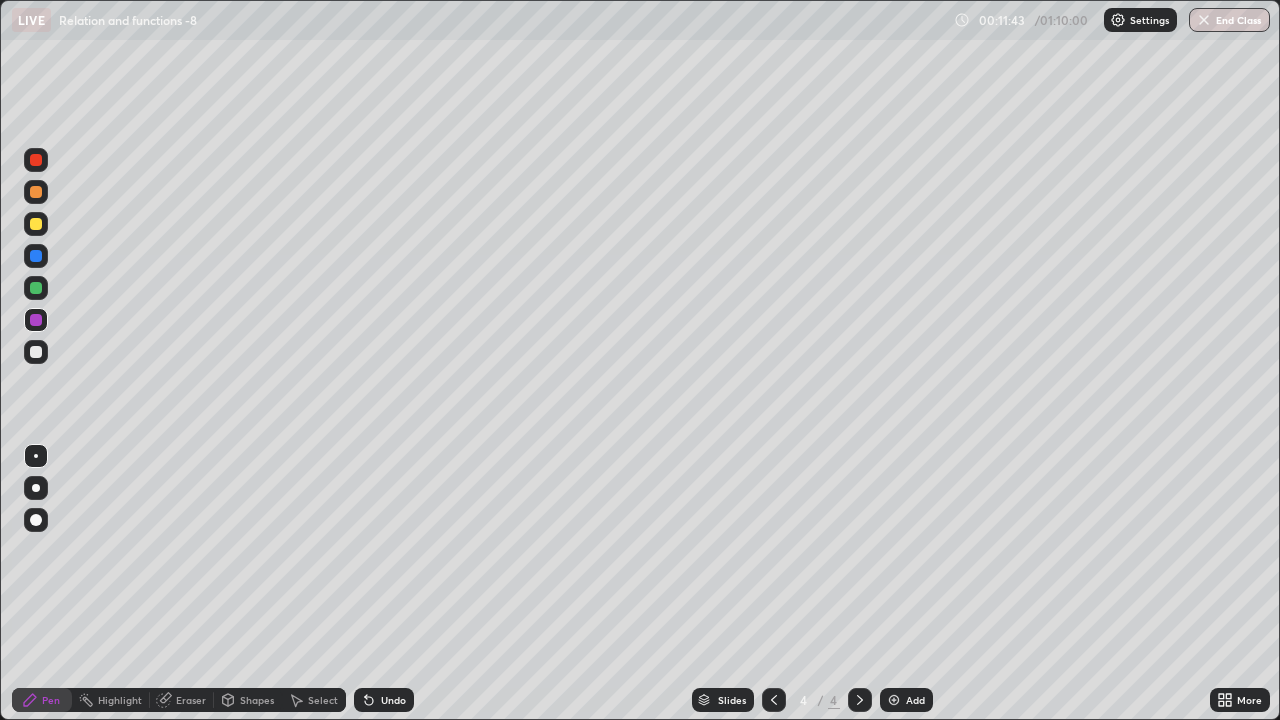 click on "Undo" at bounding box center [393, 700] 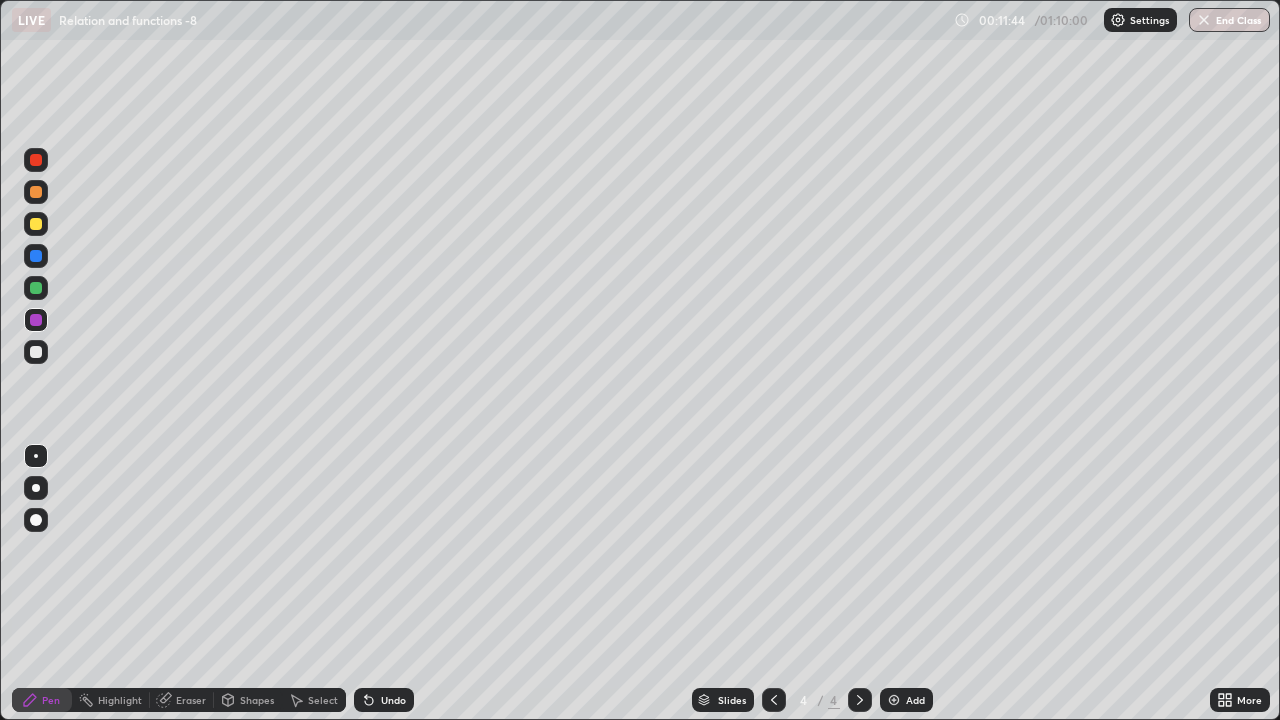 click on "Undo" at bounding box center [384, 700] 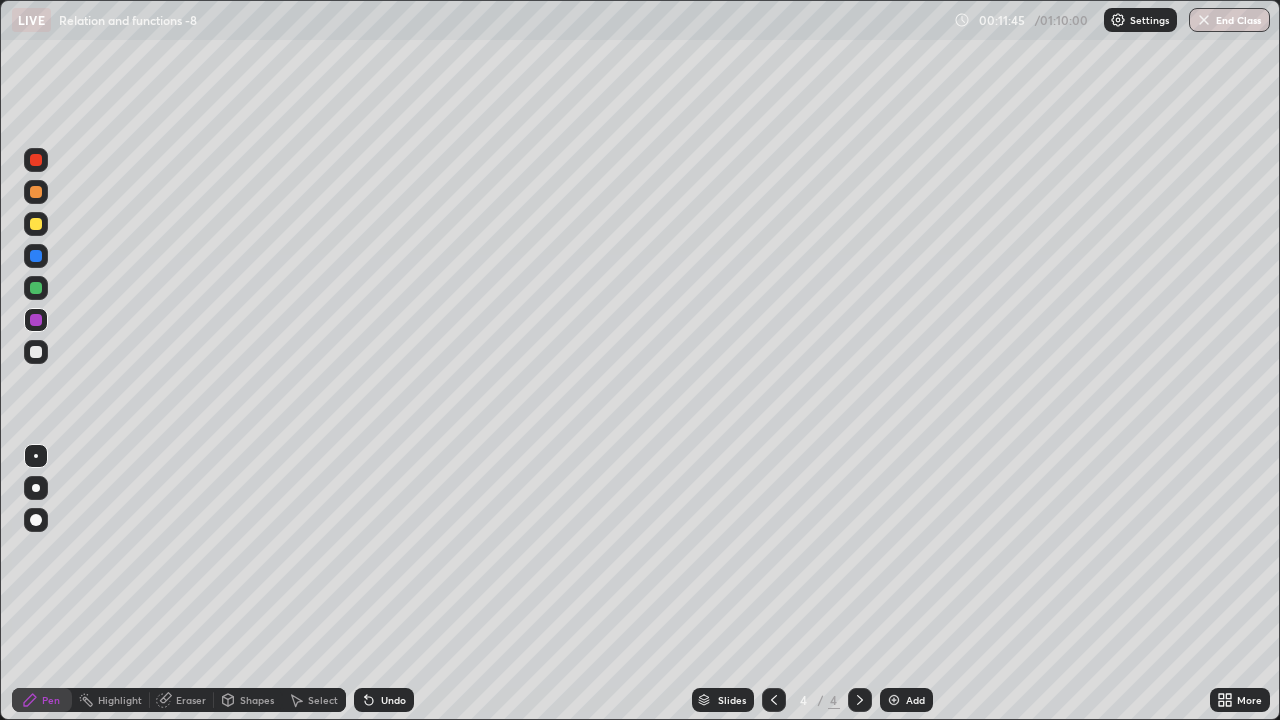 click on "Undo" at bounding box center (384, 700) 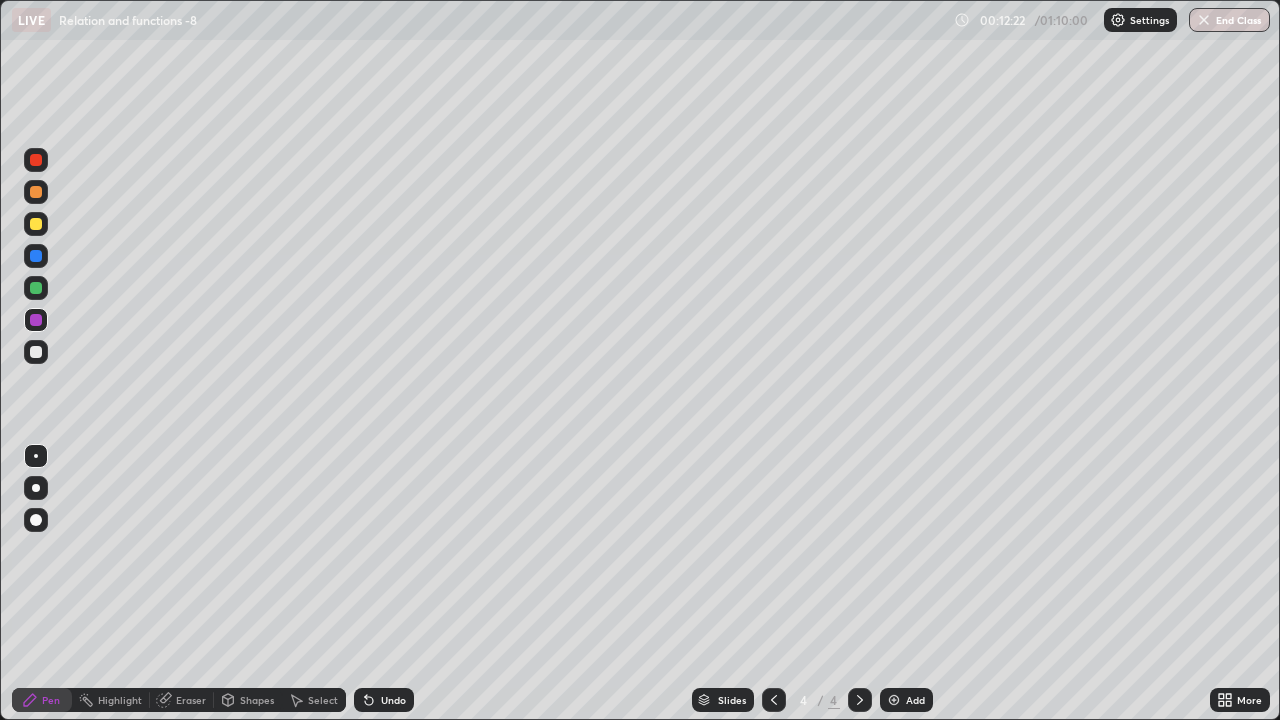 click at bounding box center (36, 288) 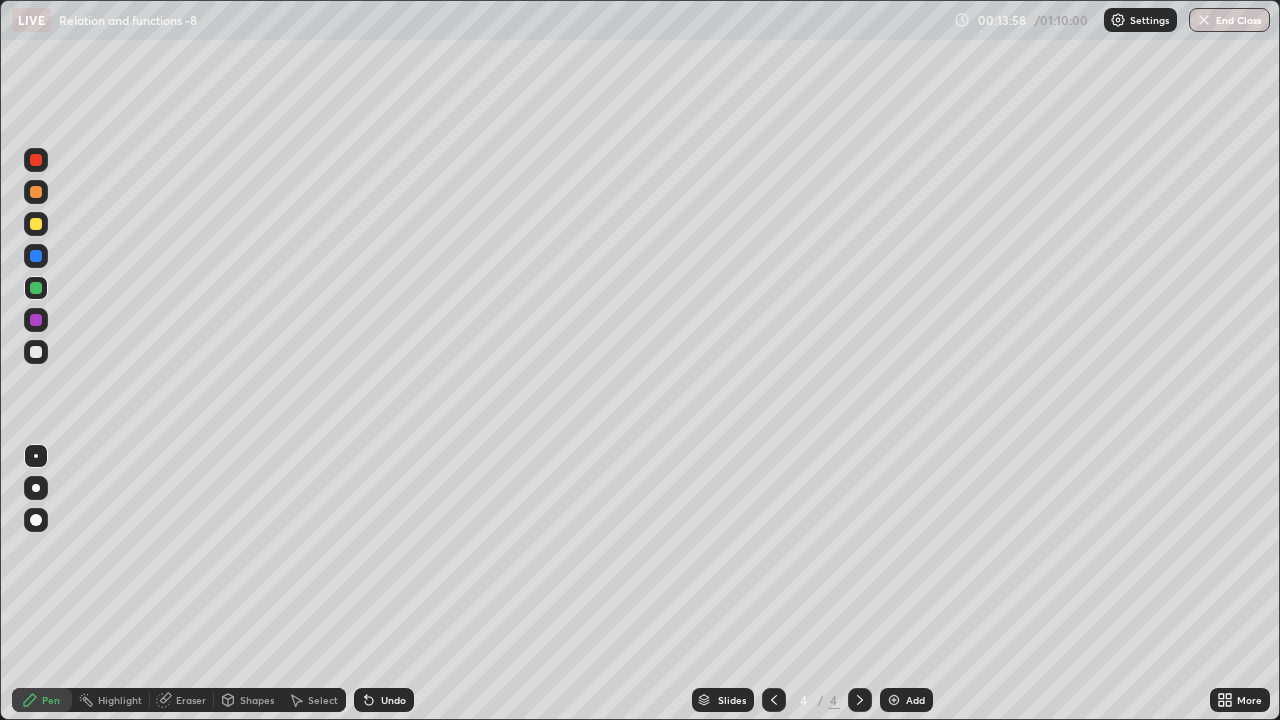 click on "Add" at bounding box center [915, 700] 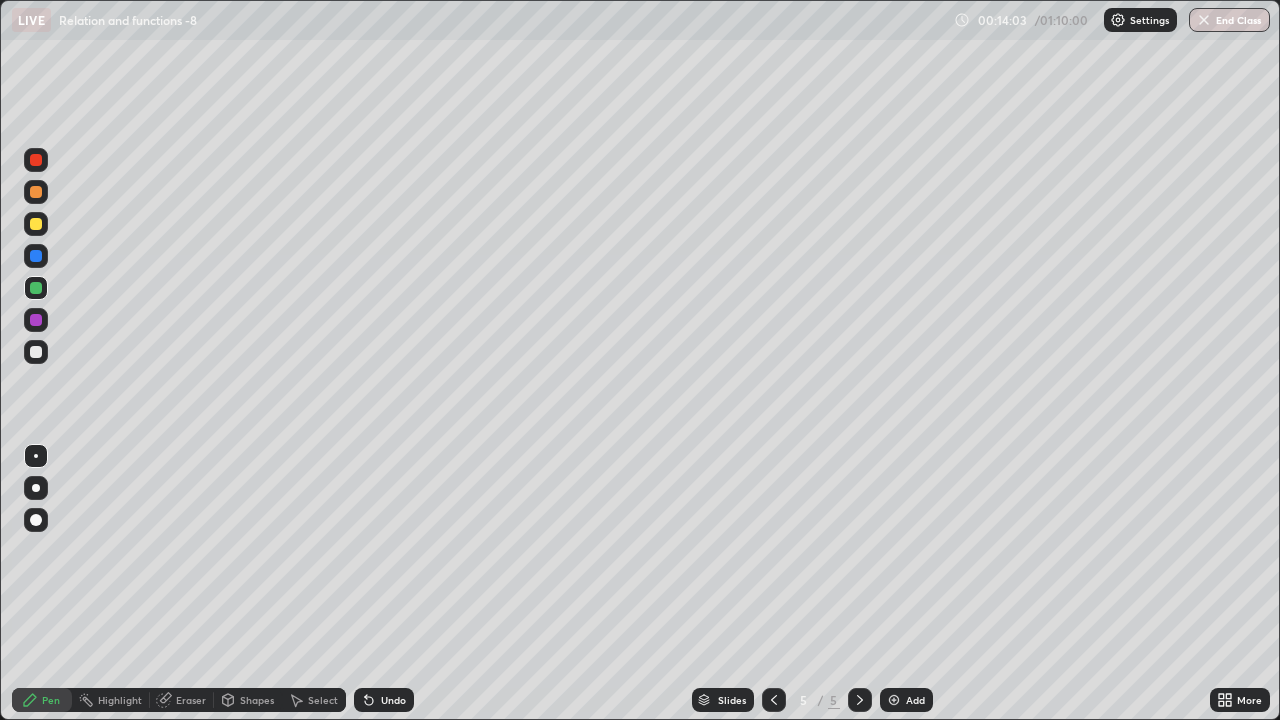 click at bounding box center [36, 192] 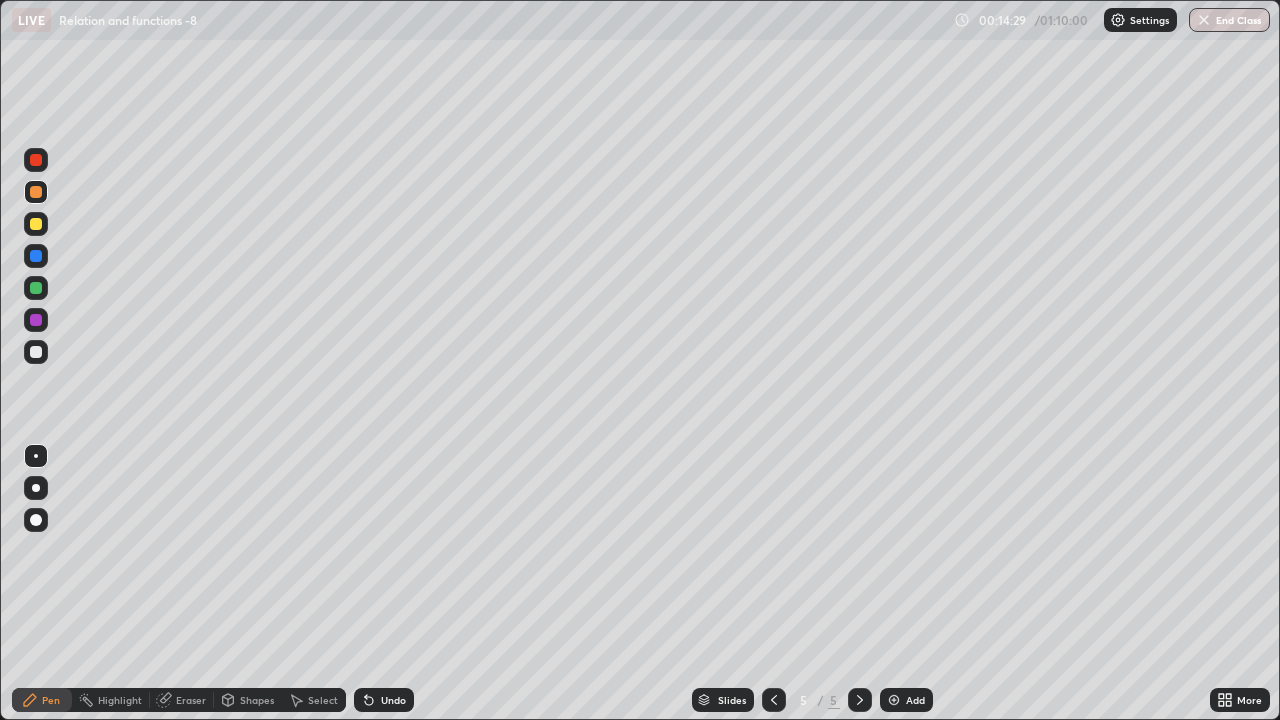 click at bounding box center (36, 320) 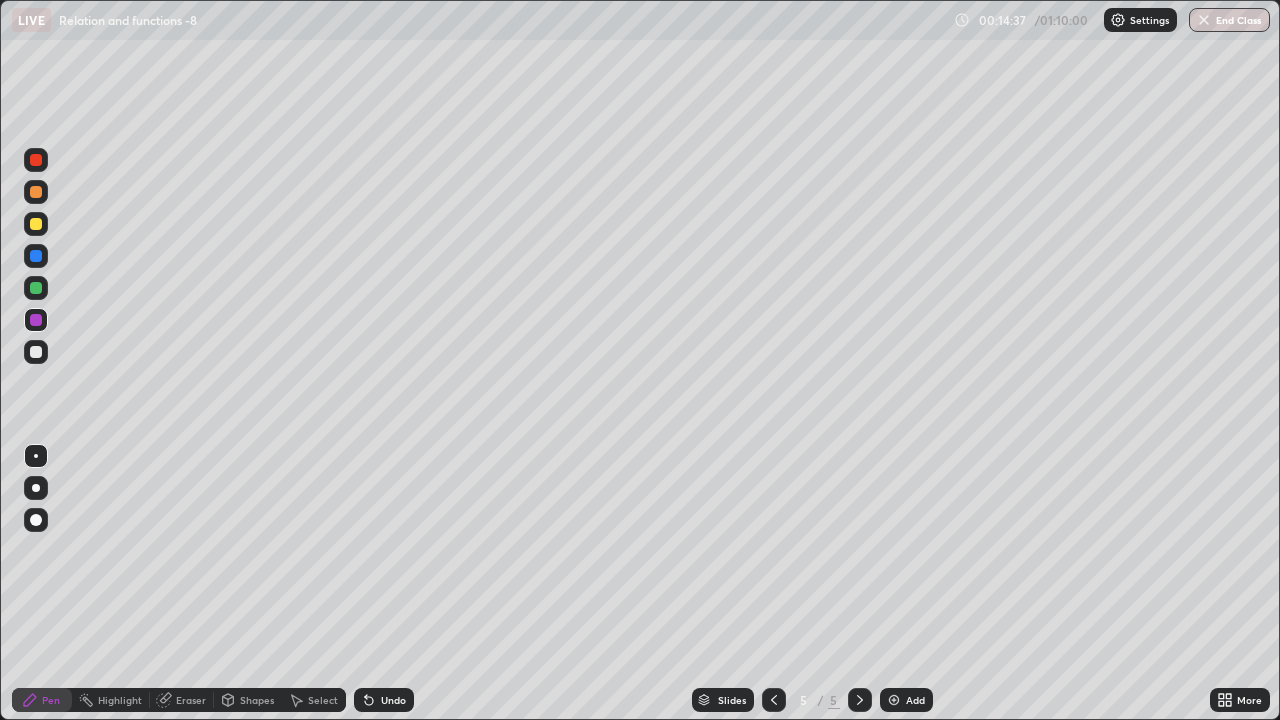 click at bounding box center (36, 352) 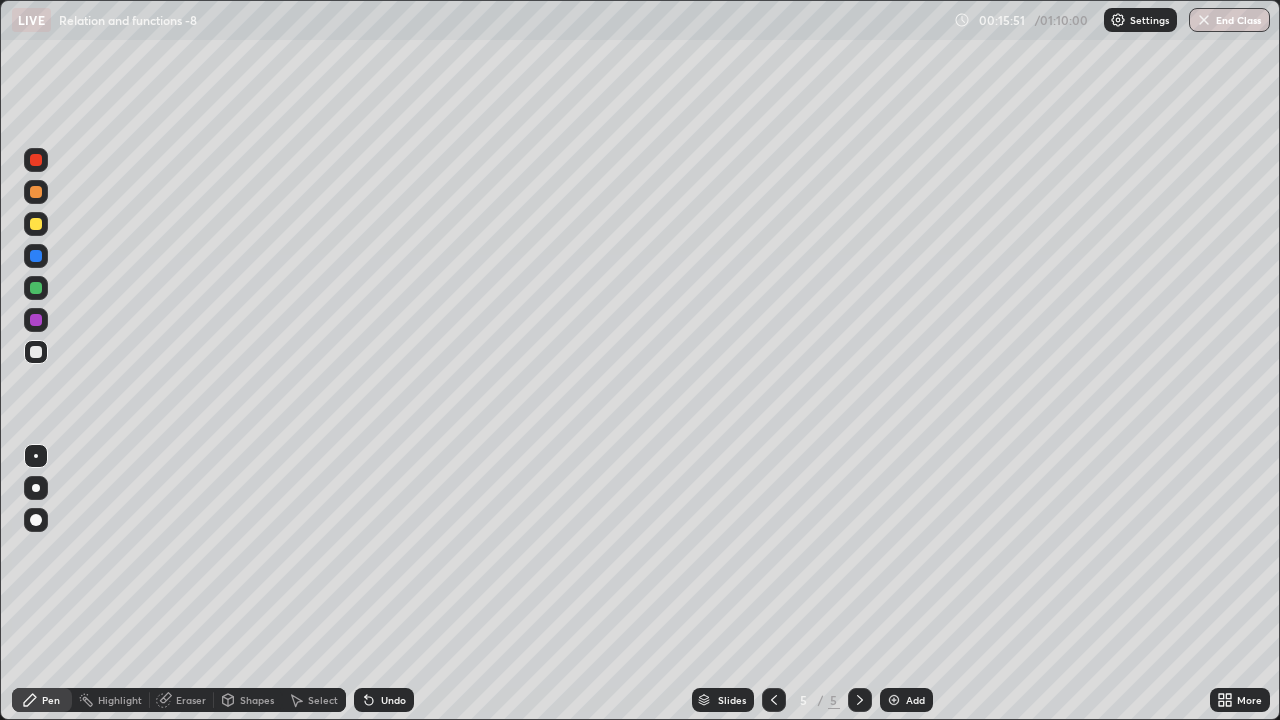 click at bounding box center (36, 320) 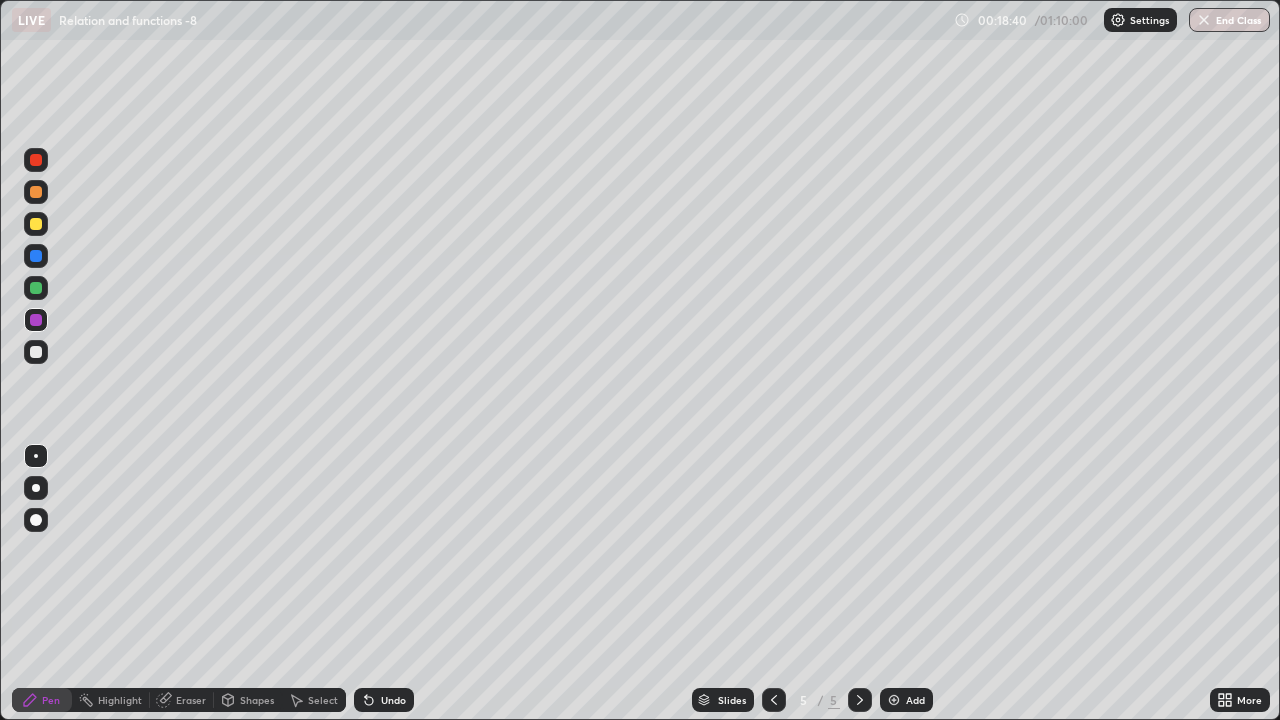 click on "Add" at bounding box center [915, 700] 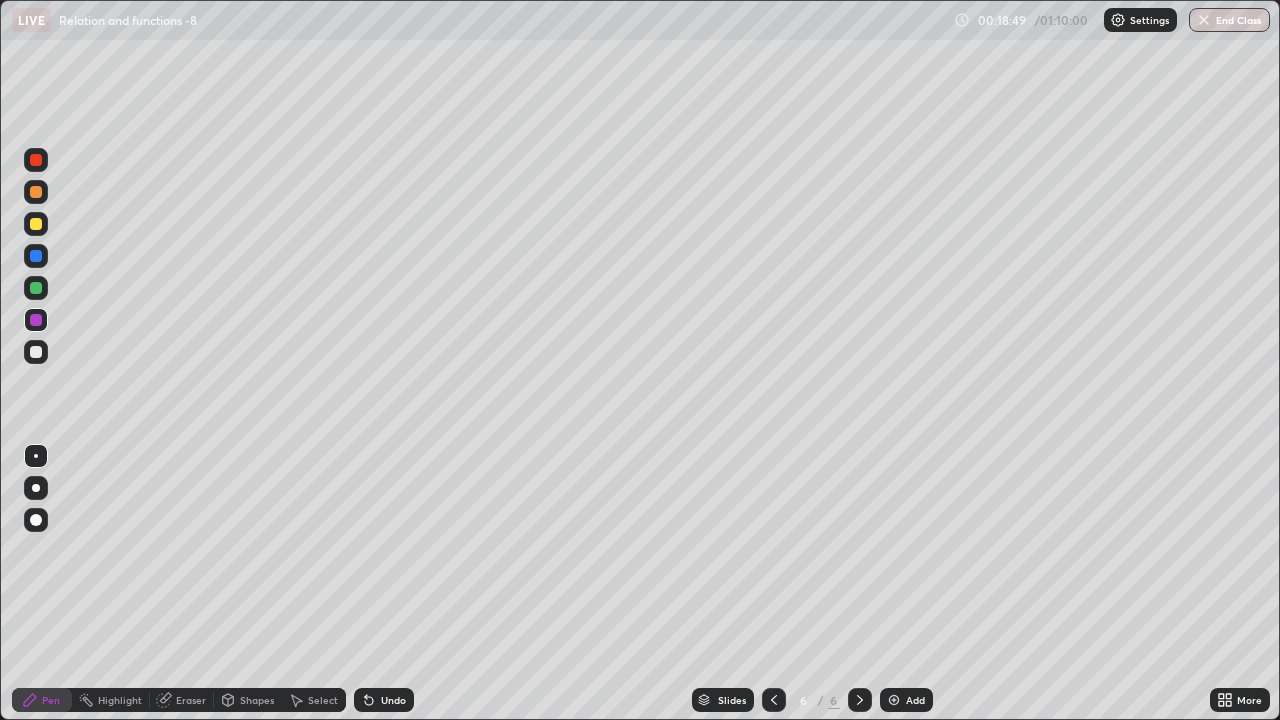 click at bounding box center [36, 224] 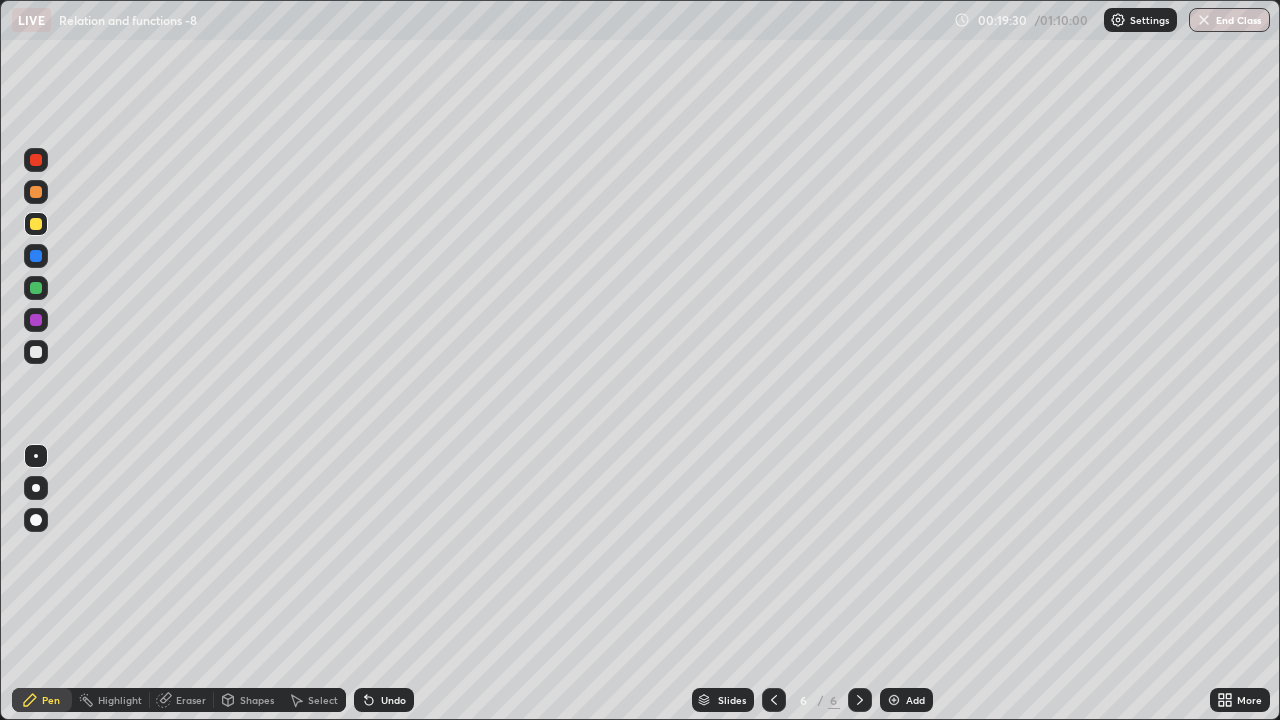 click at bounding box center [36, 192] 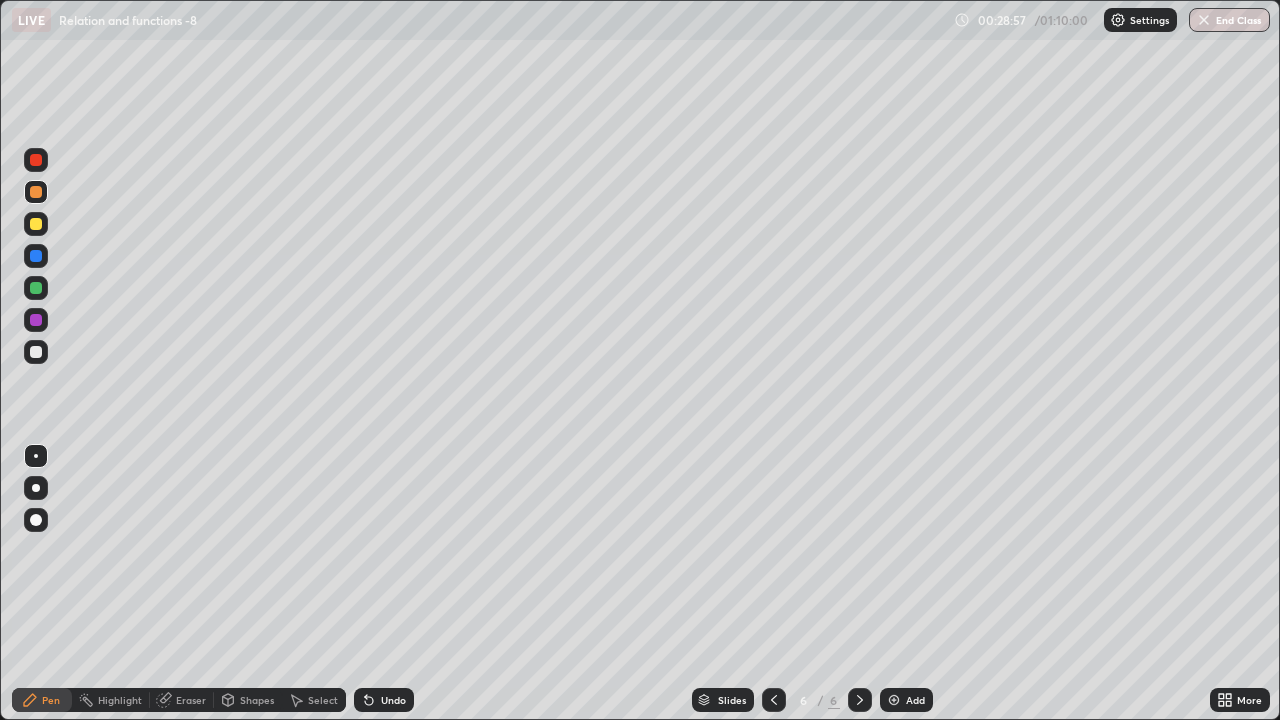 click on "Add" at bounding box center (915, 700) 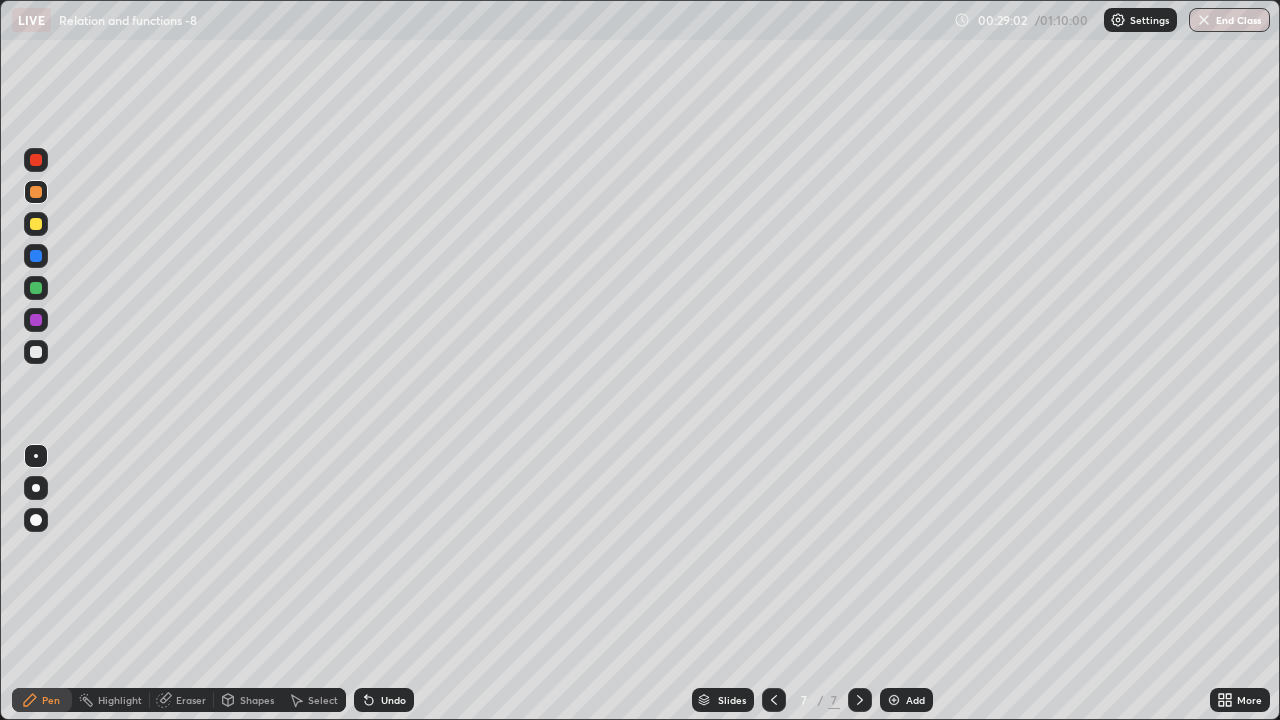click at bounding box center [36, 224] 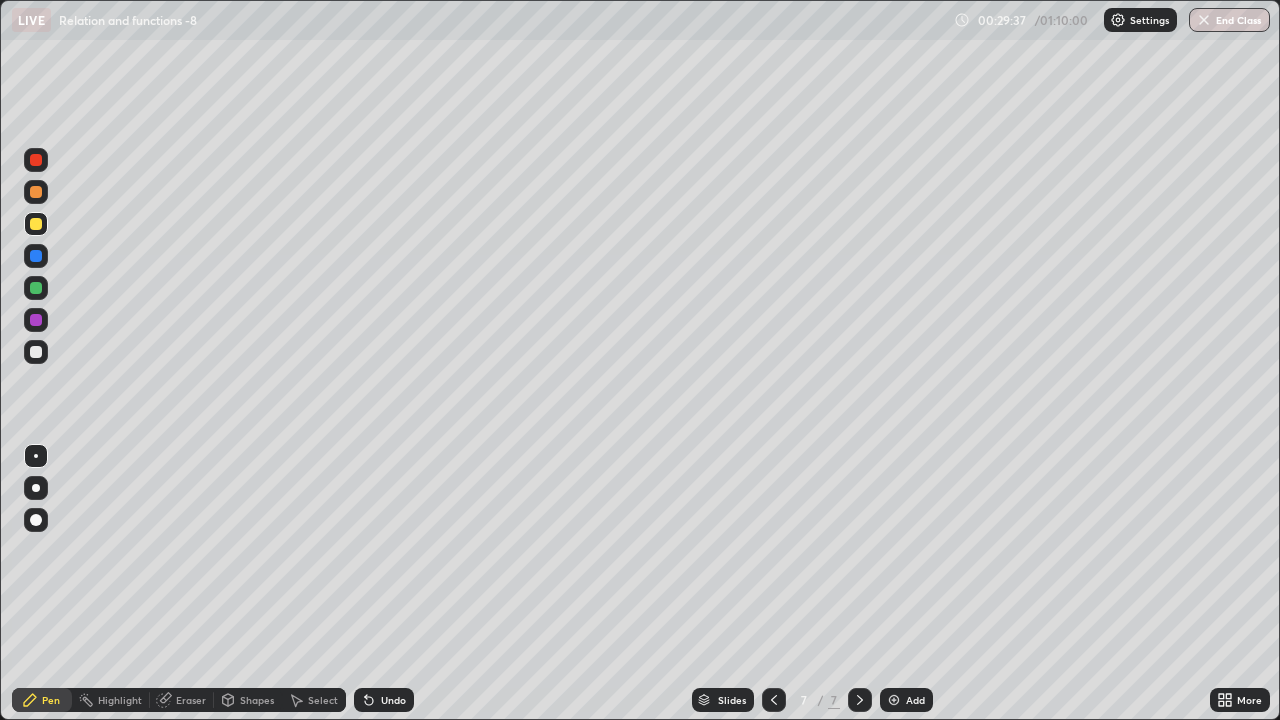 click at bounding box center (36, 192) 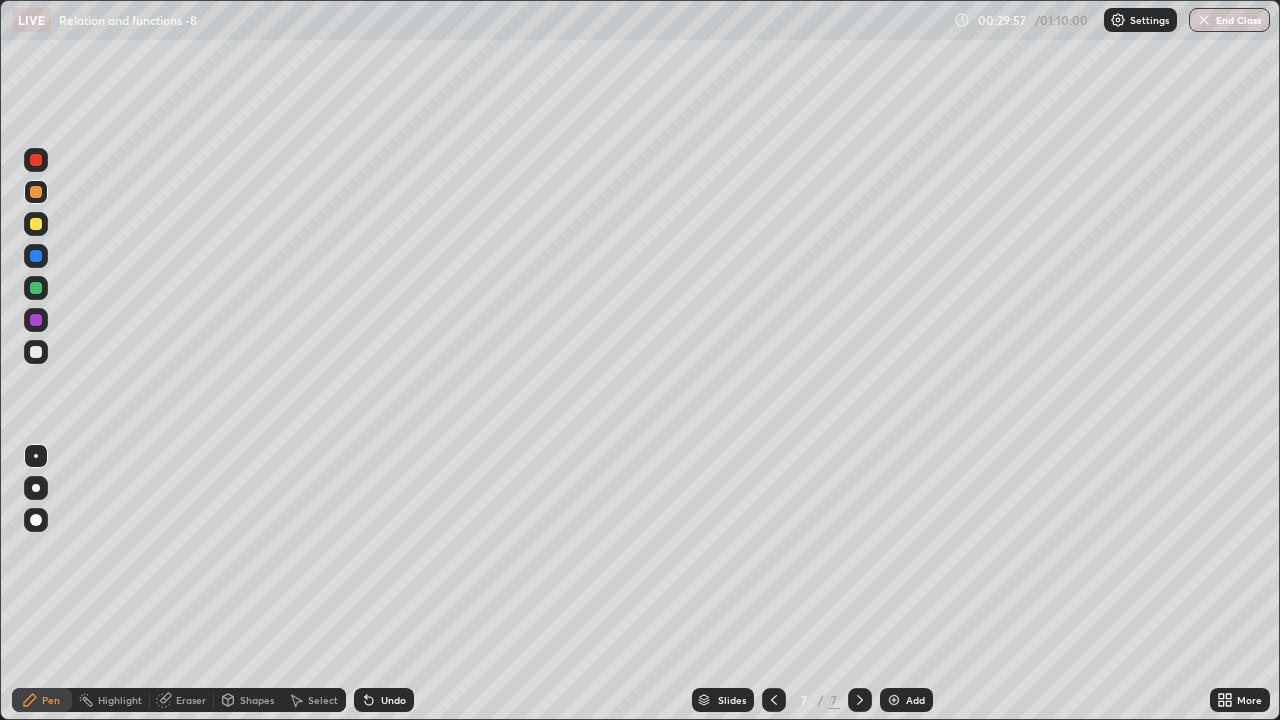 click at bounding box center [36, 352] 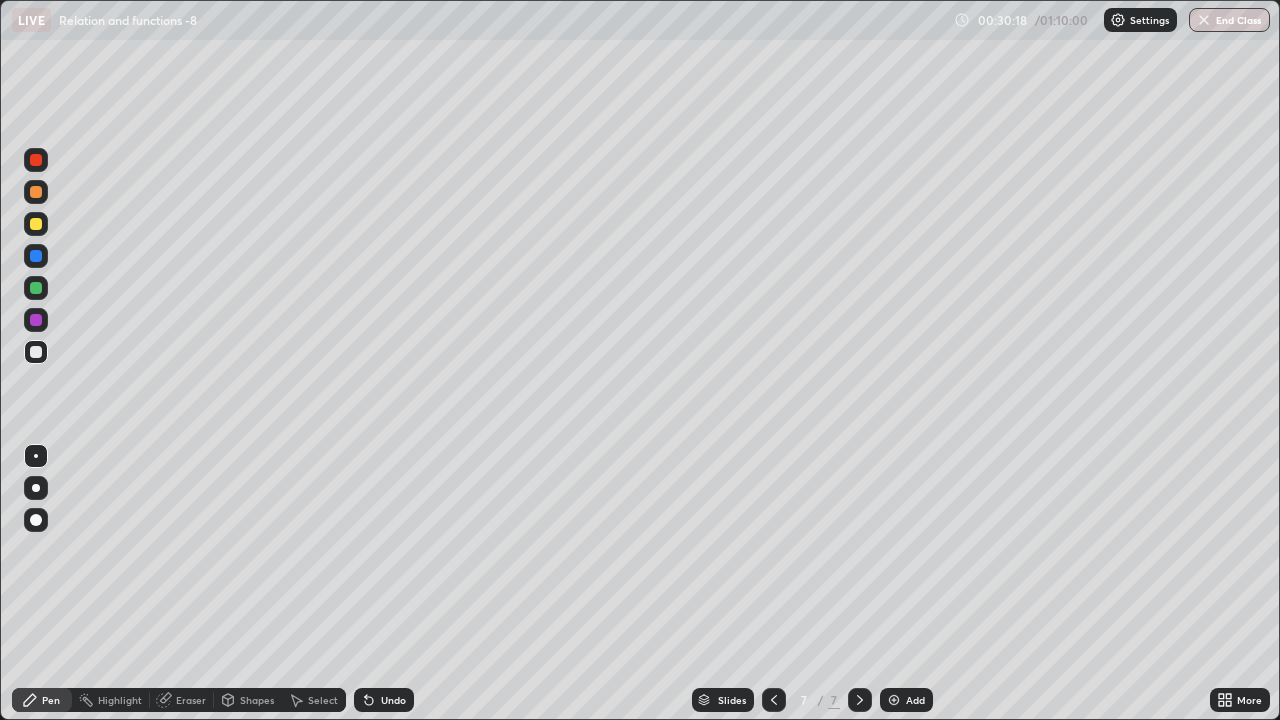 click at bounding box center [36, 320] 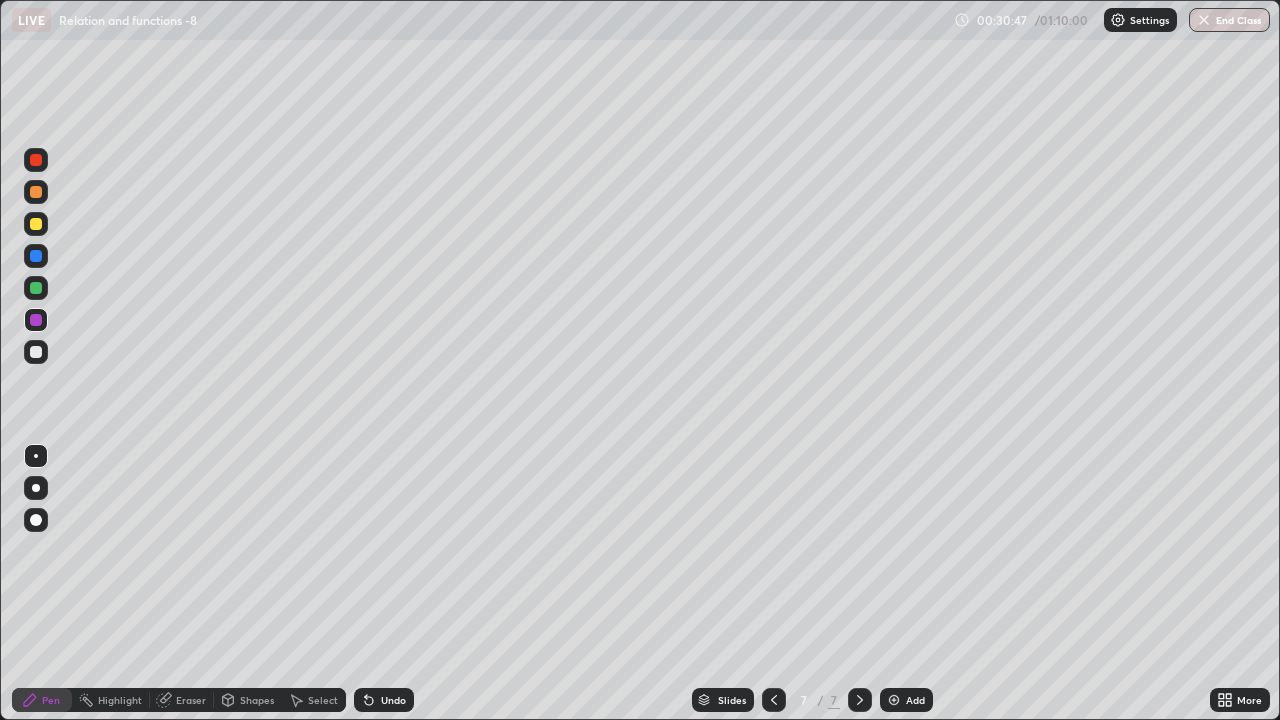 click at bounding box center (36, 352) 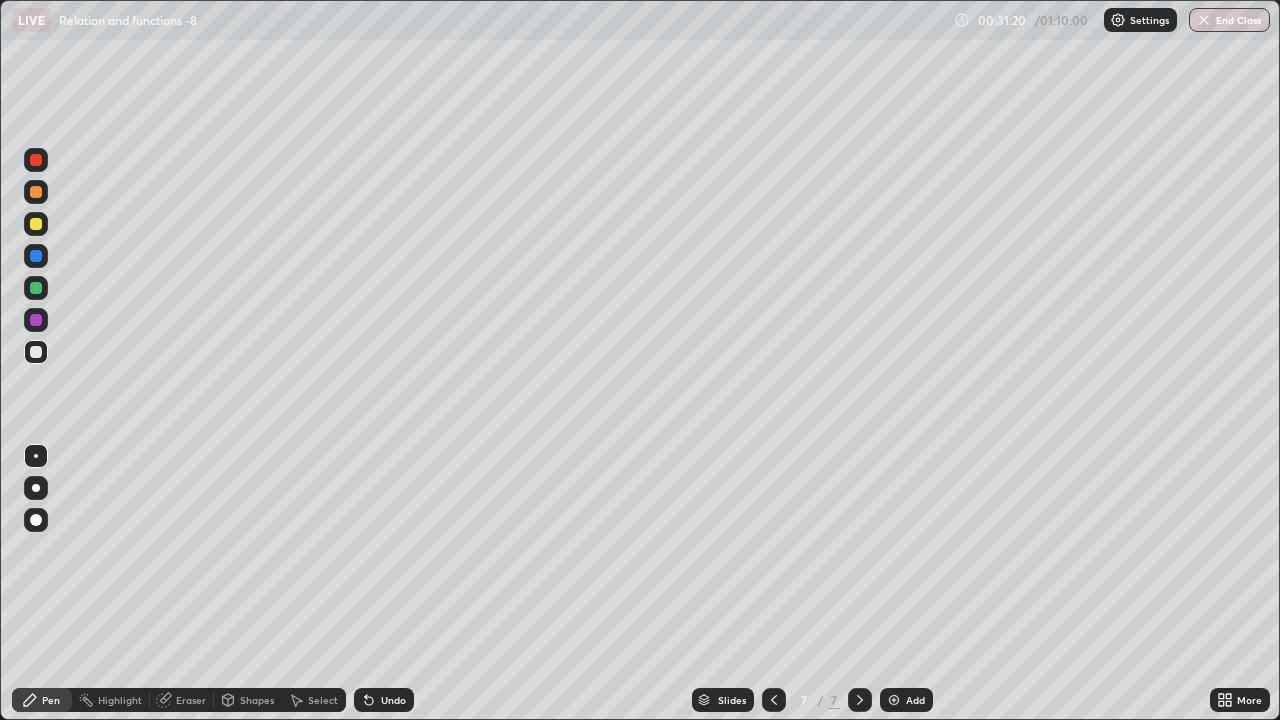 click at bounding box center [36, 288] 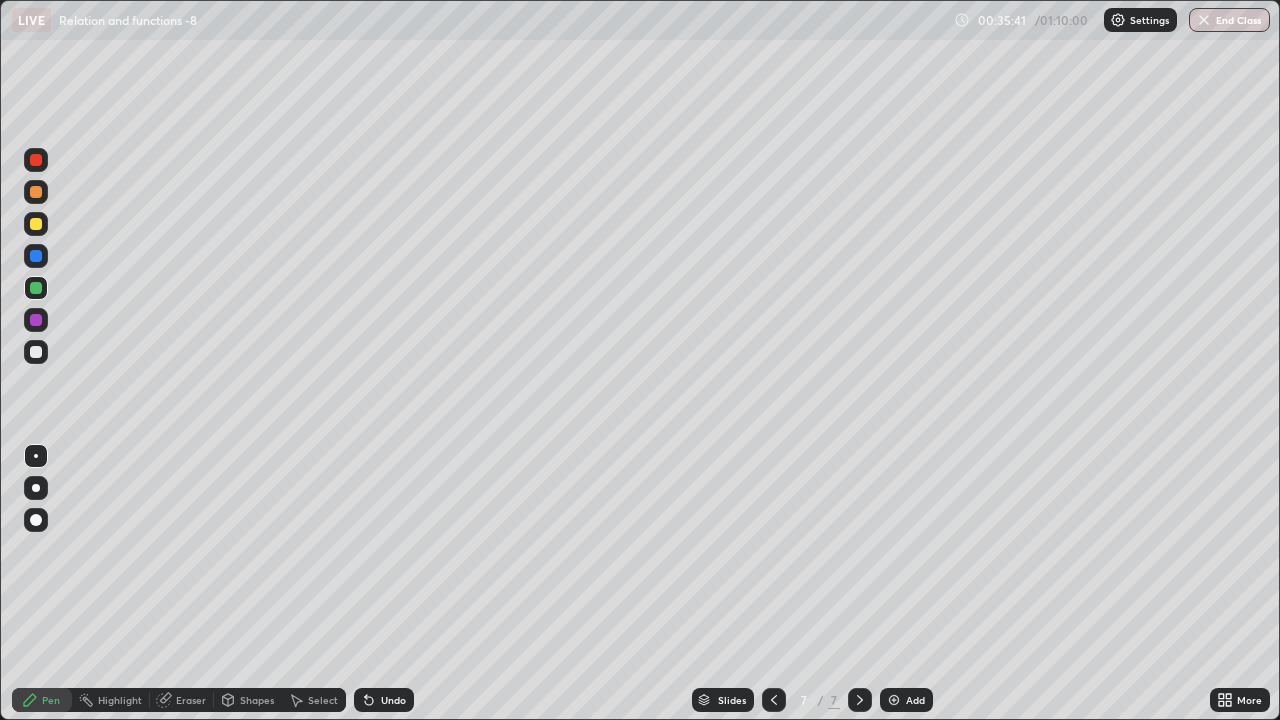 click on "Add" at bounding box center [915, 700] 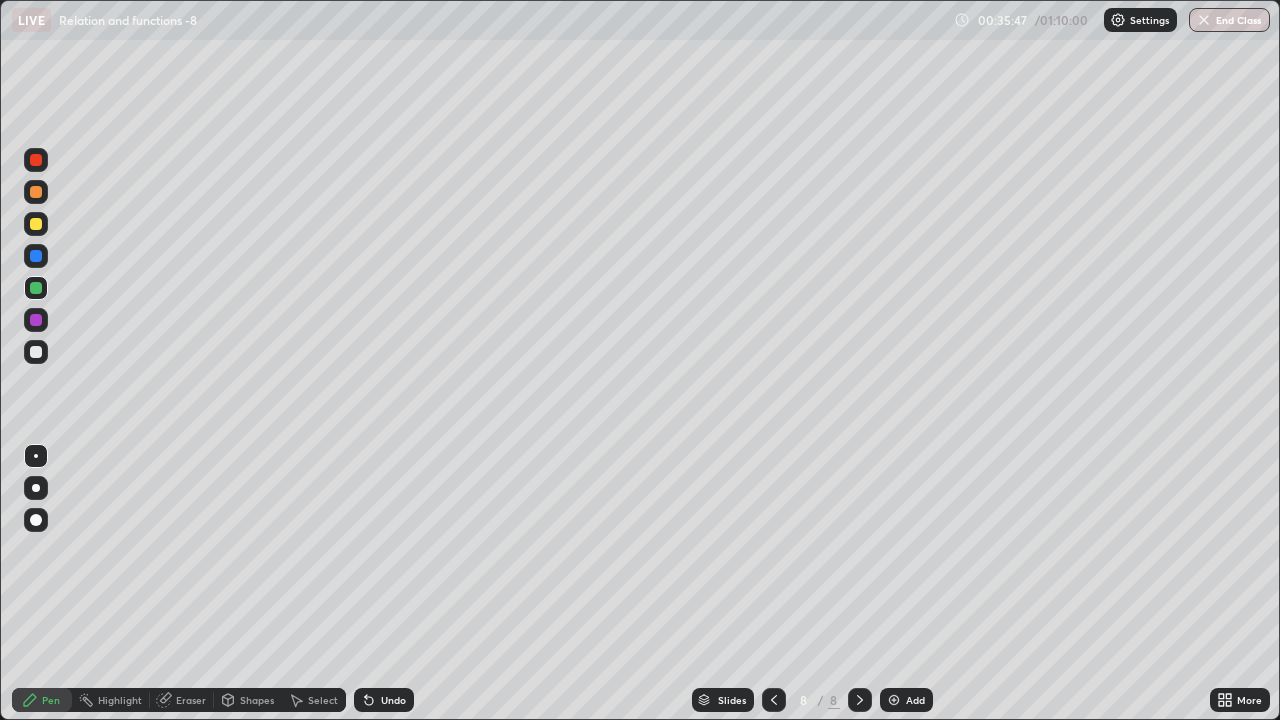 click at bounding box center (36, 224) 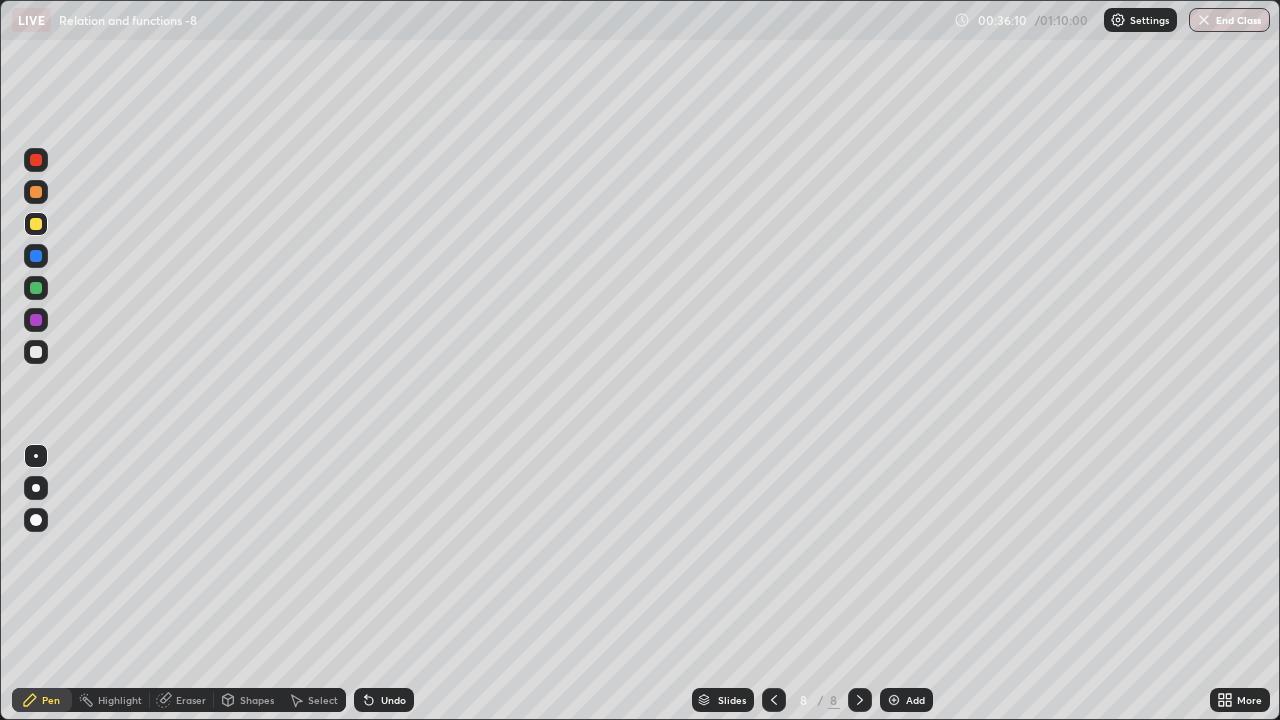 click at bounding box center (36, 352) 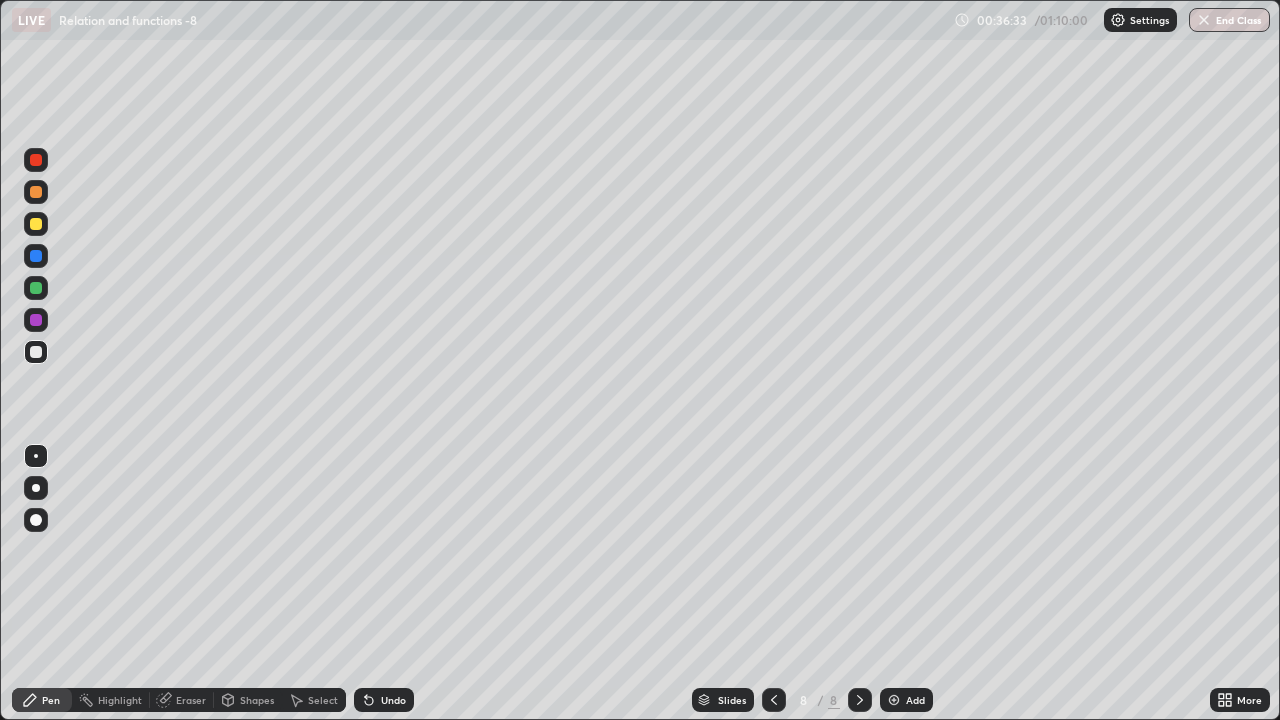 click on "Undo" at bounding box center [384, 700] 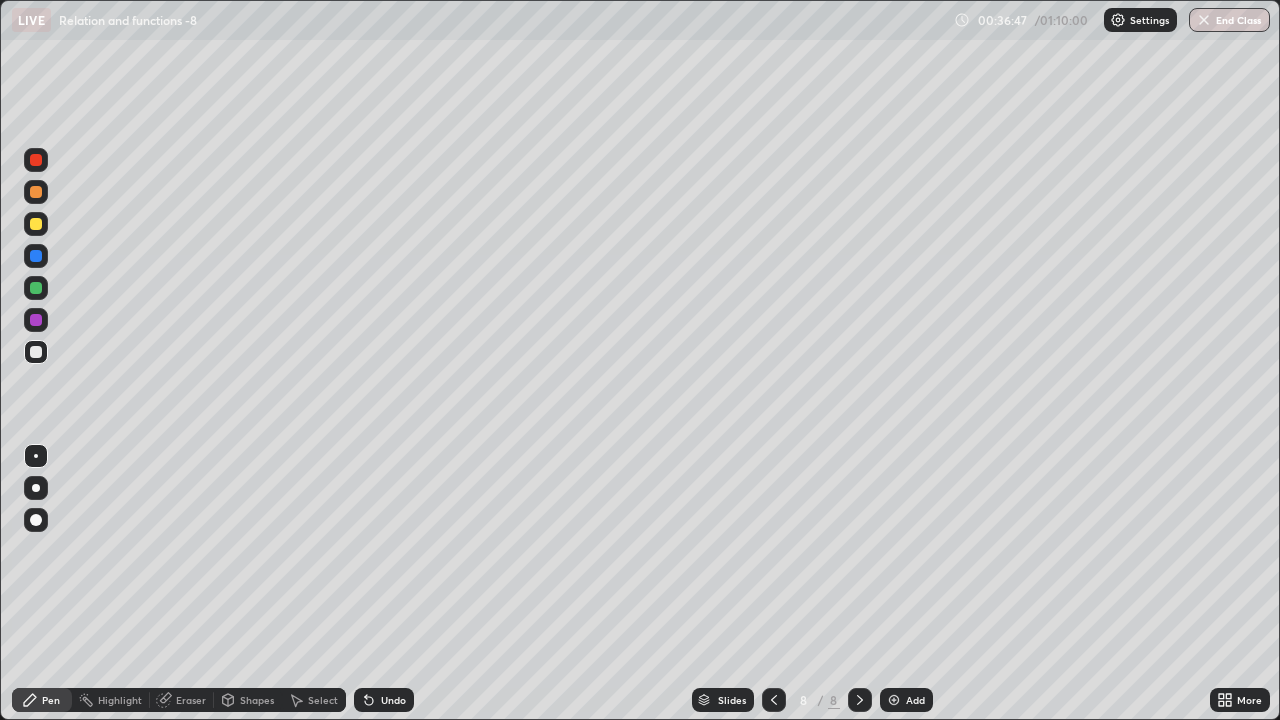click at bounding box center (36, 320) 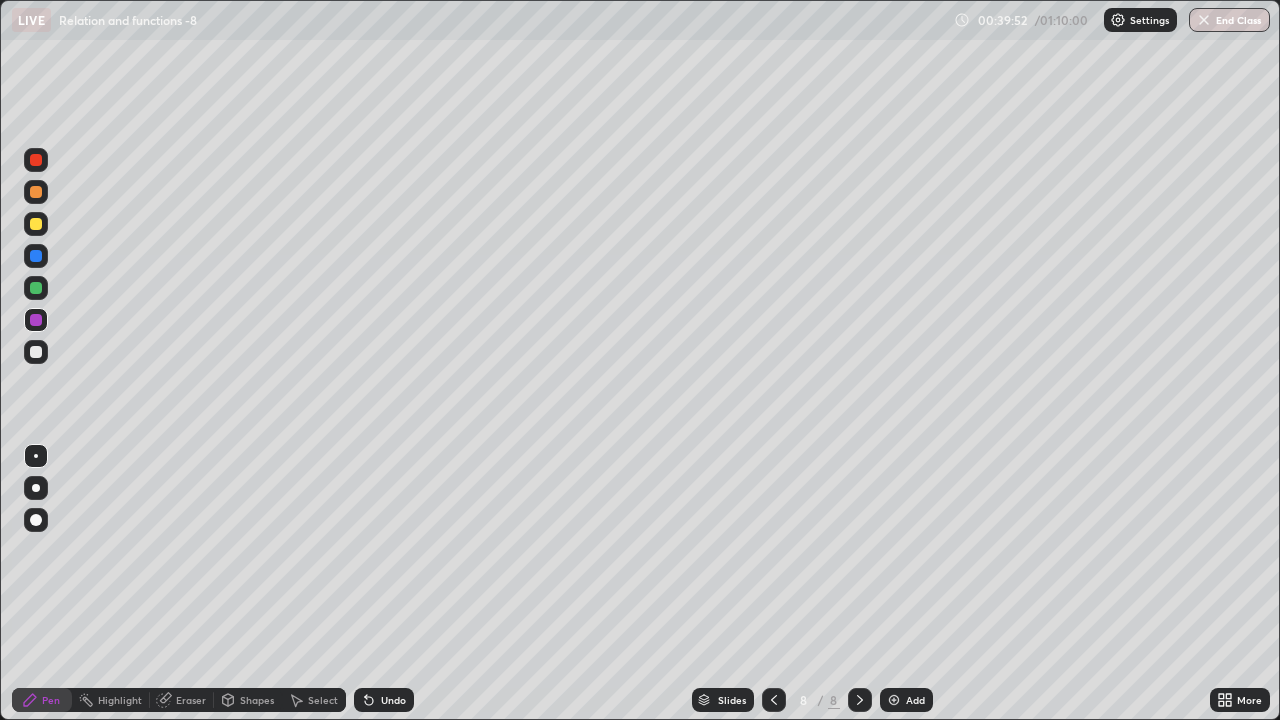 click on "Add" at bounding box center (906, 700) 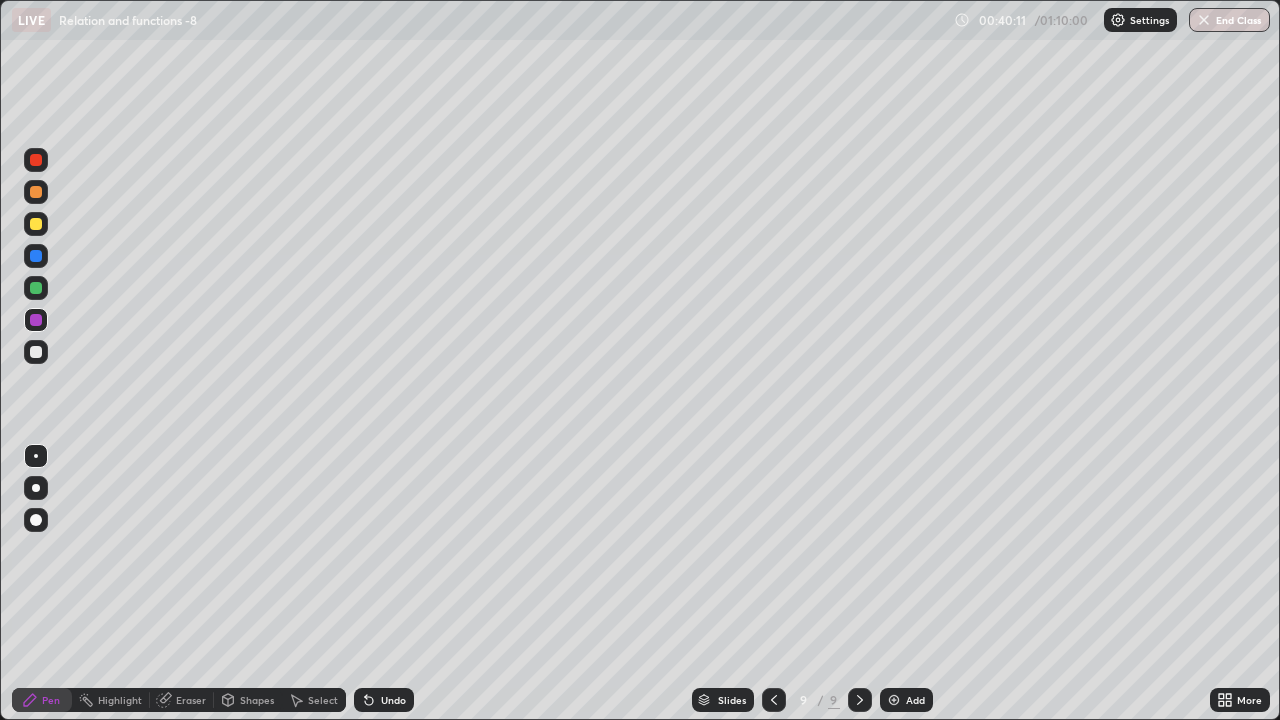 click at bounding box center [36, 352] 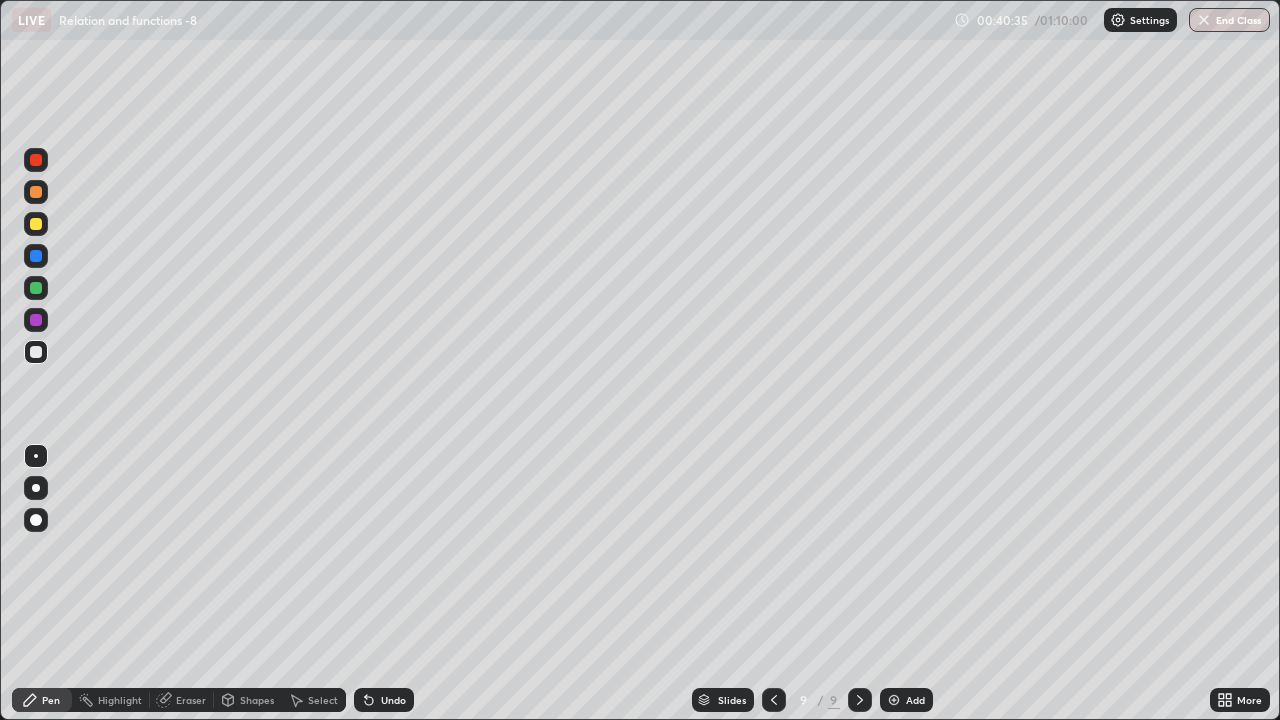 click at bounding box center [36, 288] 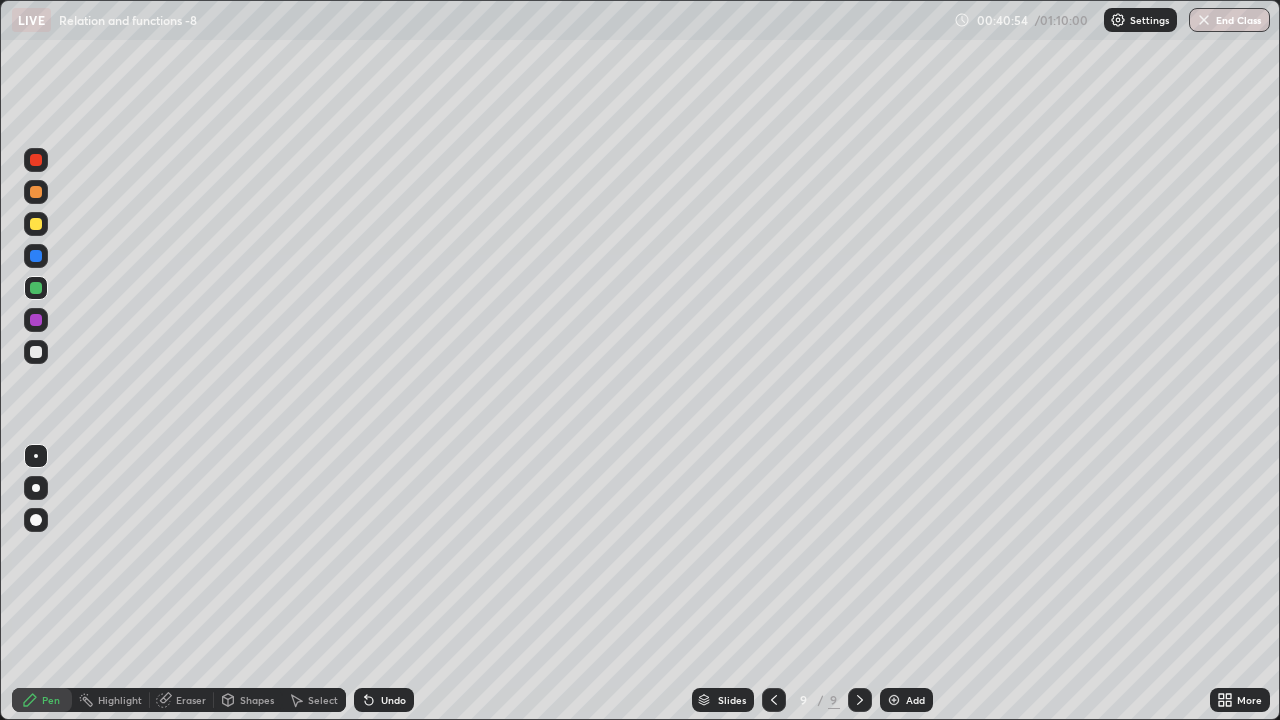 click at bounding box center [36, 320] 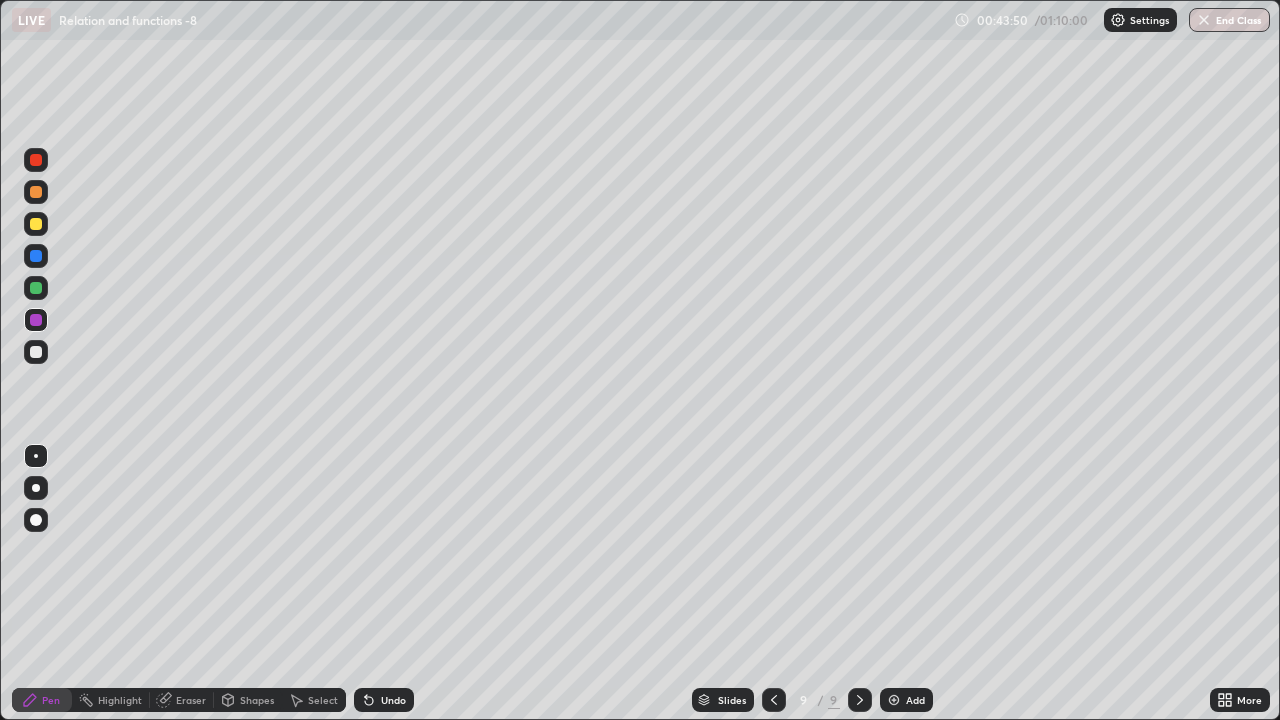 click at bounding box center [894, 700] 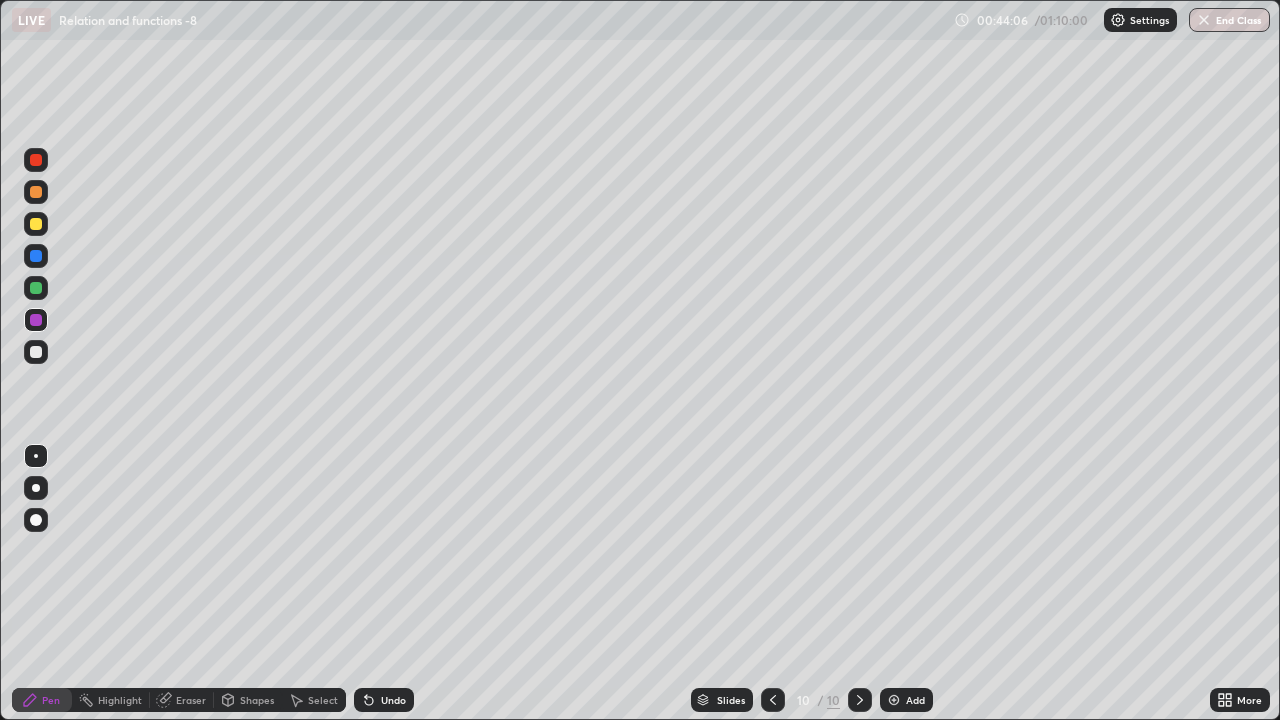 click at bounding box center (36, 224) 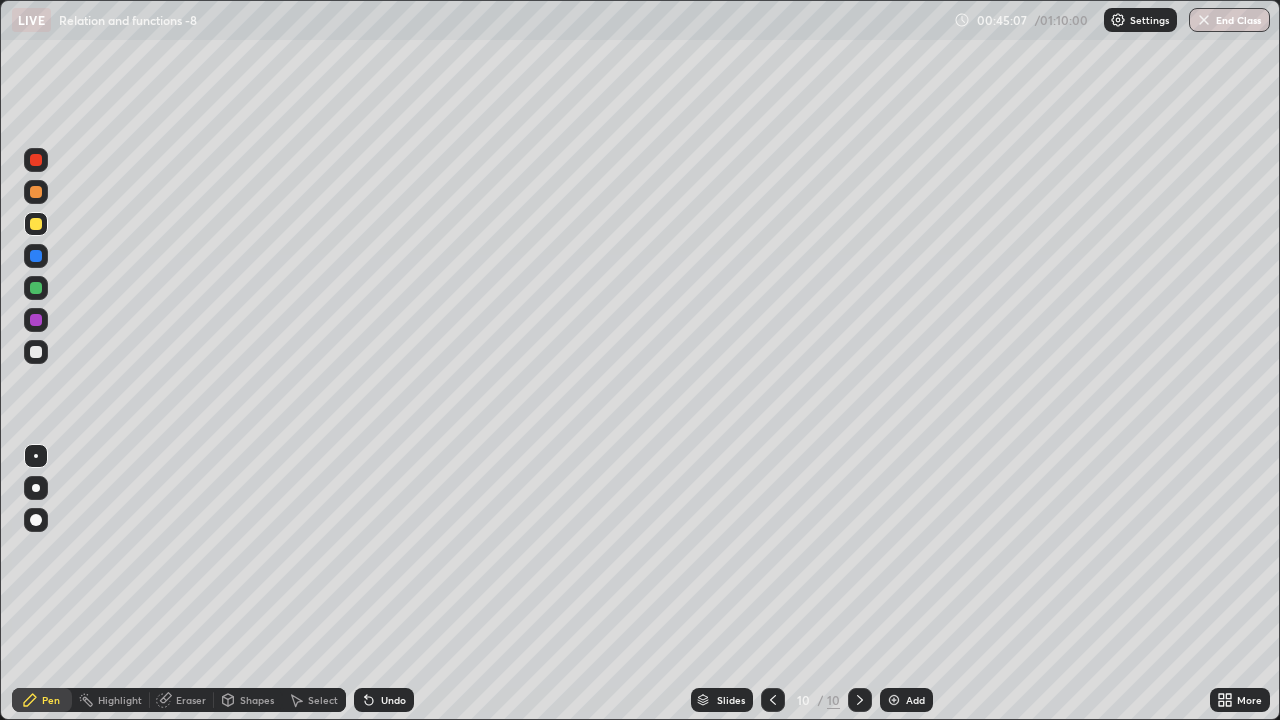 click at bounding box center (36, 352) 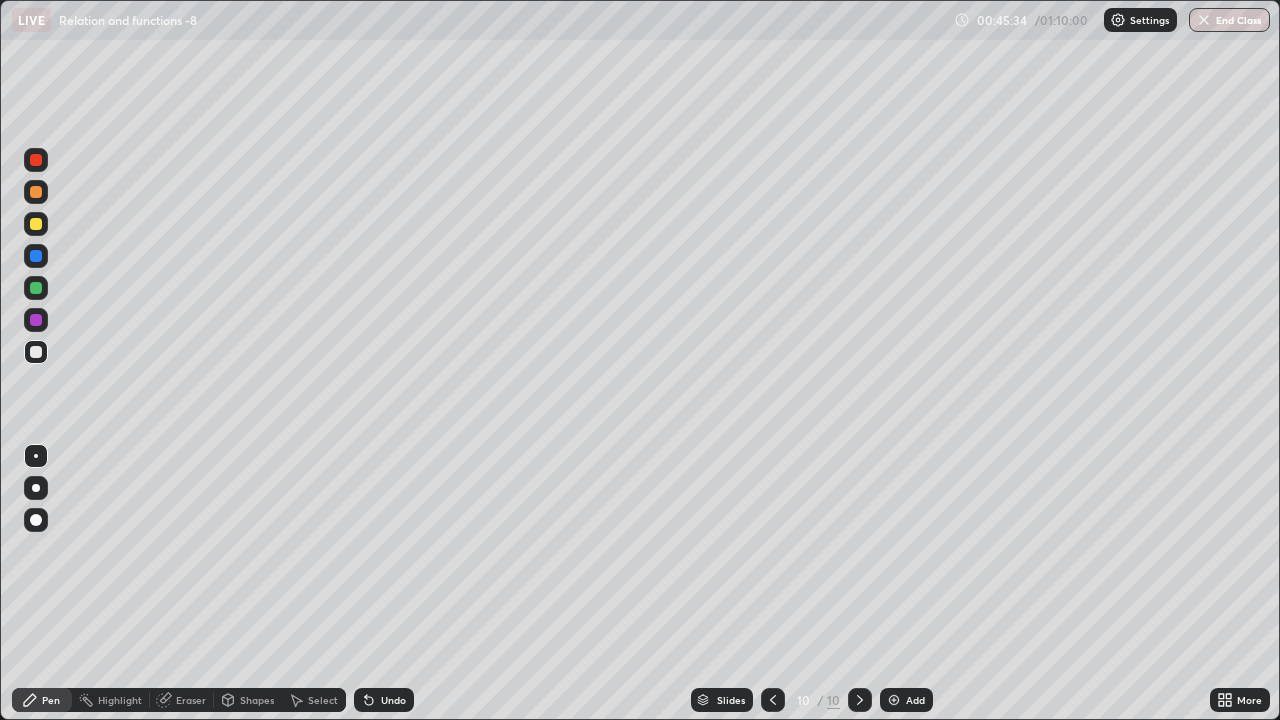 click at bounding box center [36, 320] 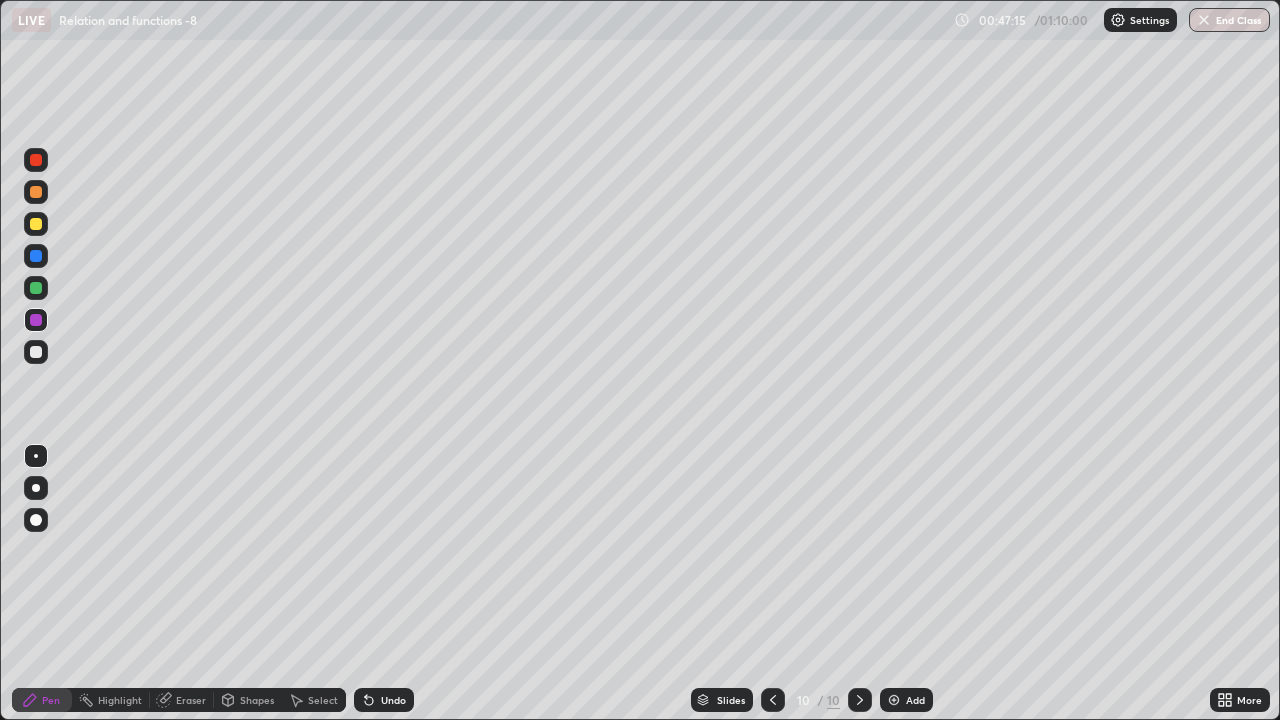 click at bounding box center (36, 352) 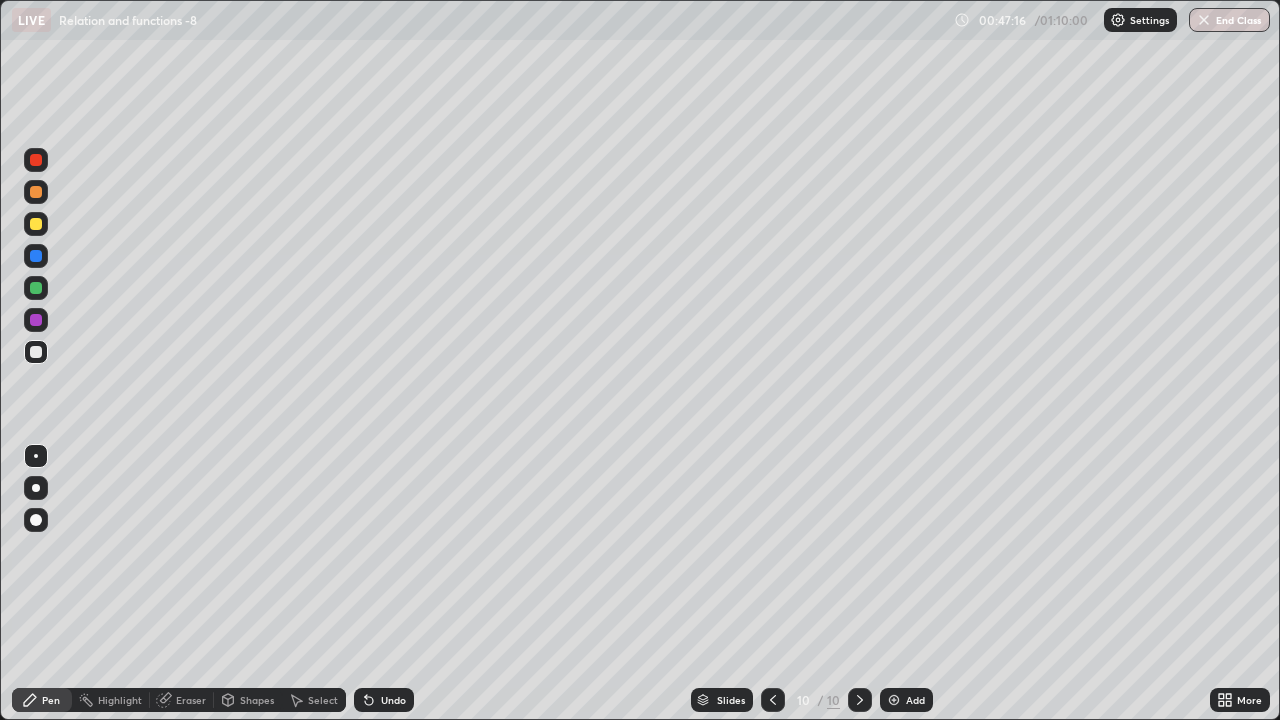 click at bounding box center (36, 288) 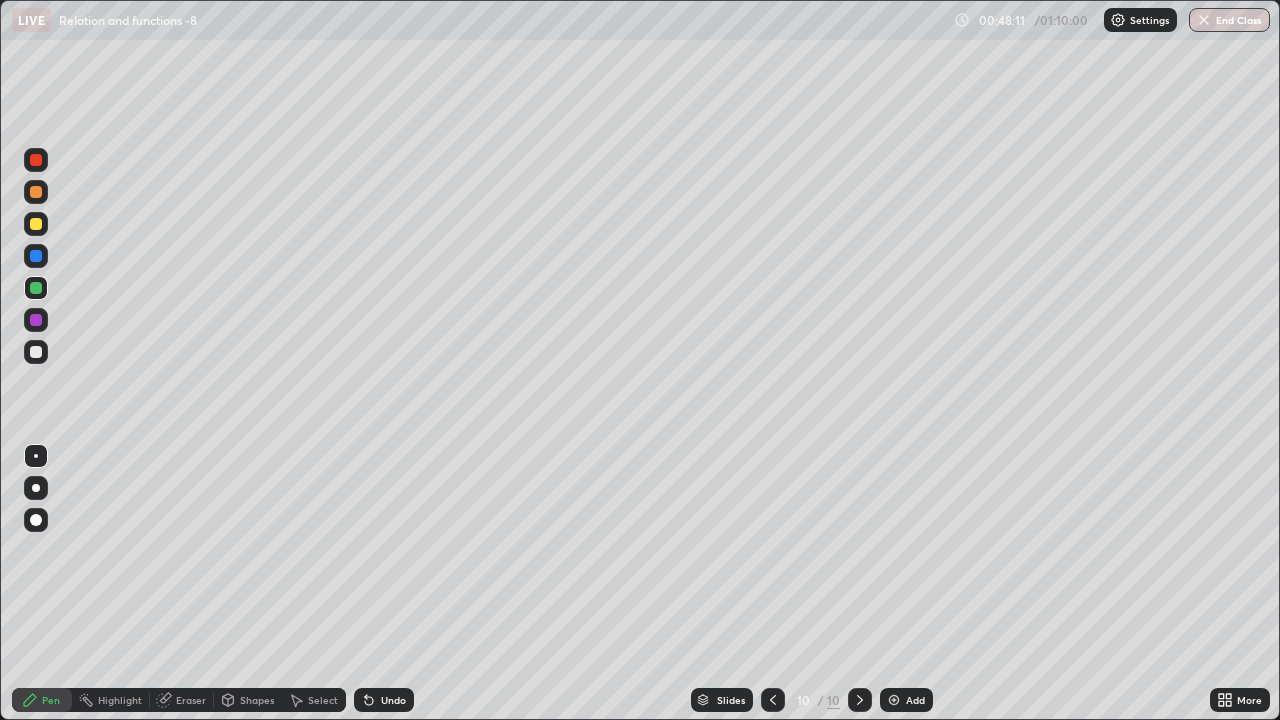 click at bounding box center (36, 352) 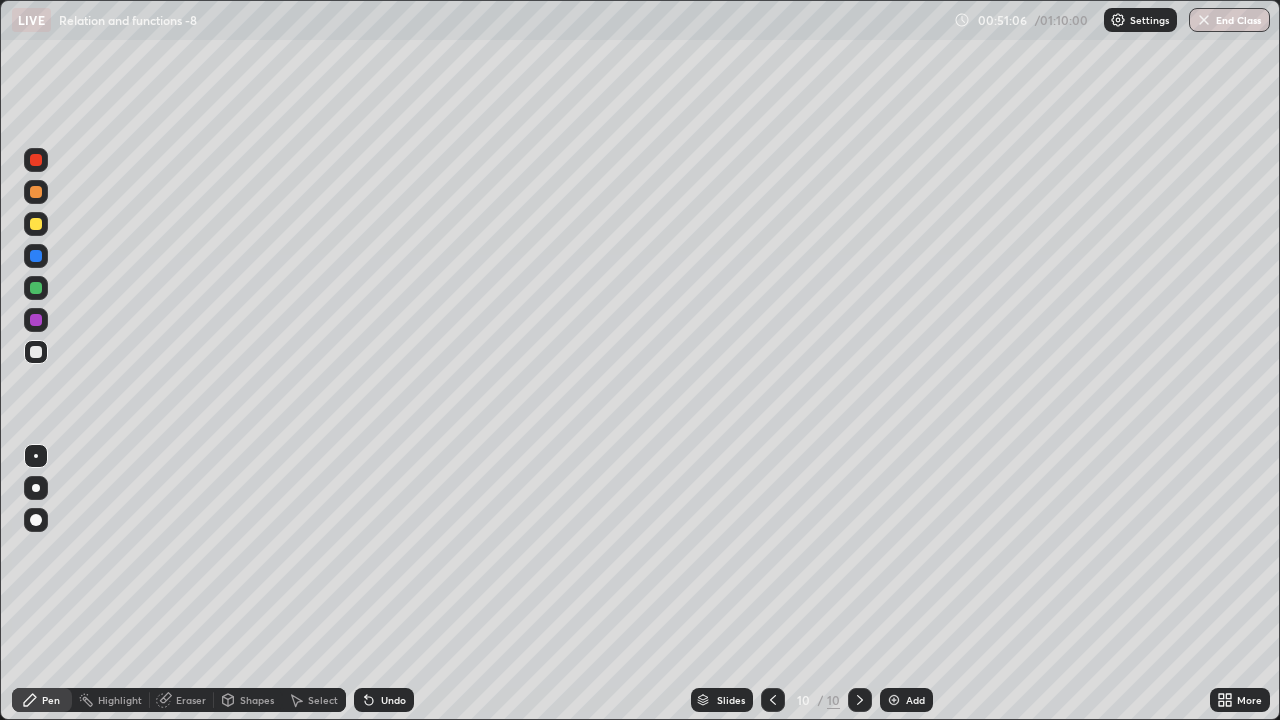 click at bounding box center [894, 700] 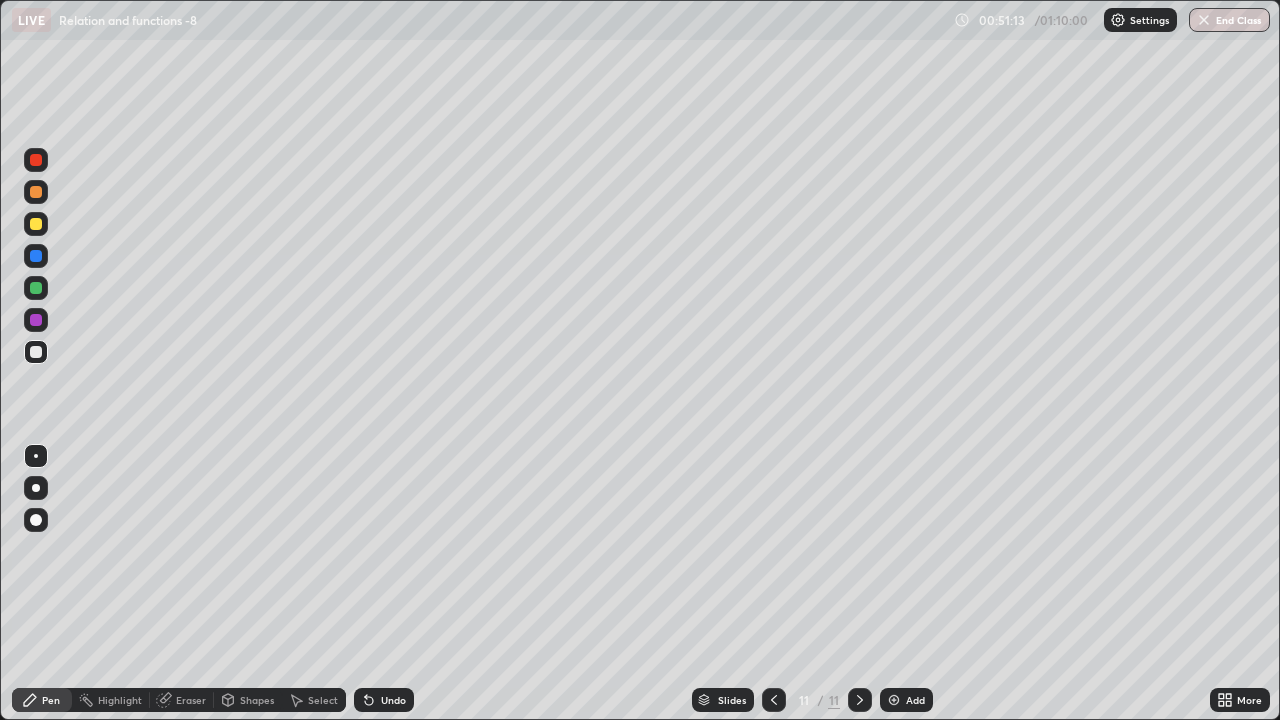 click at bounding box center [36, 224] 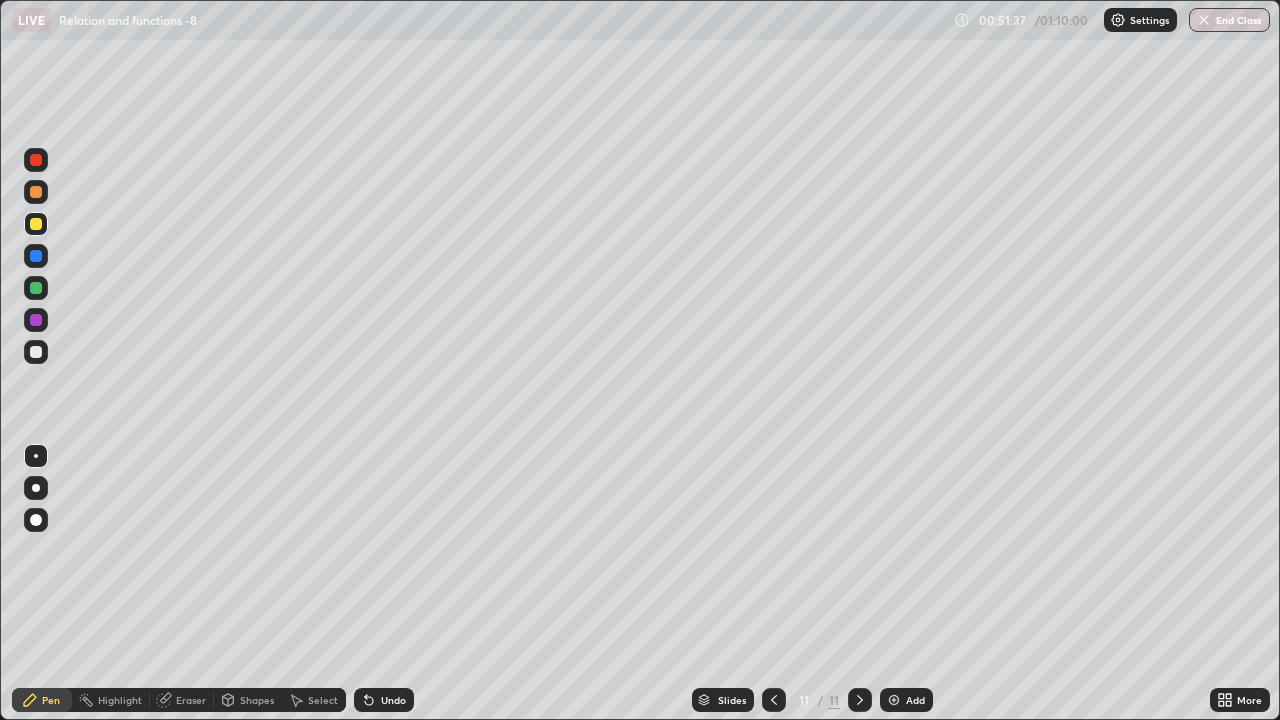 click at bounding box center [36, 288] 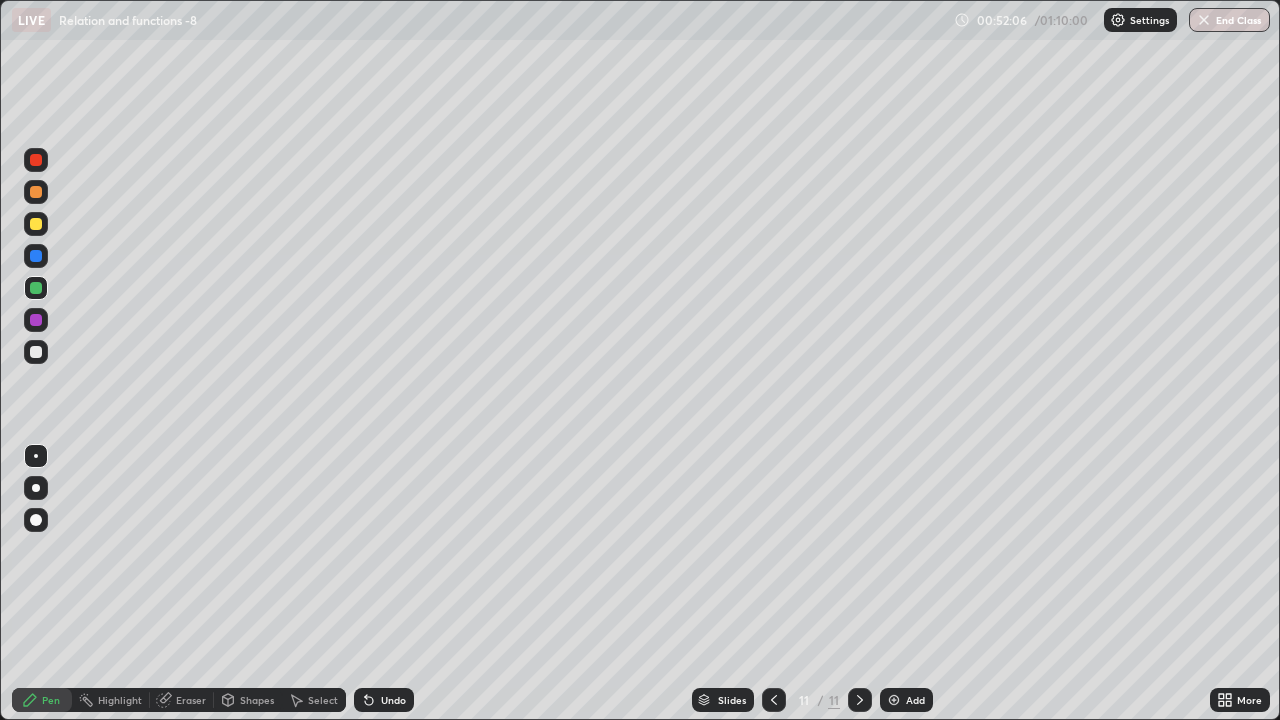 click at bounding box center (36, 352) 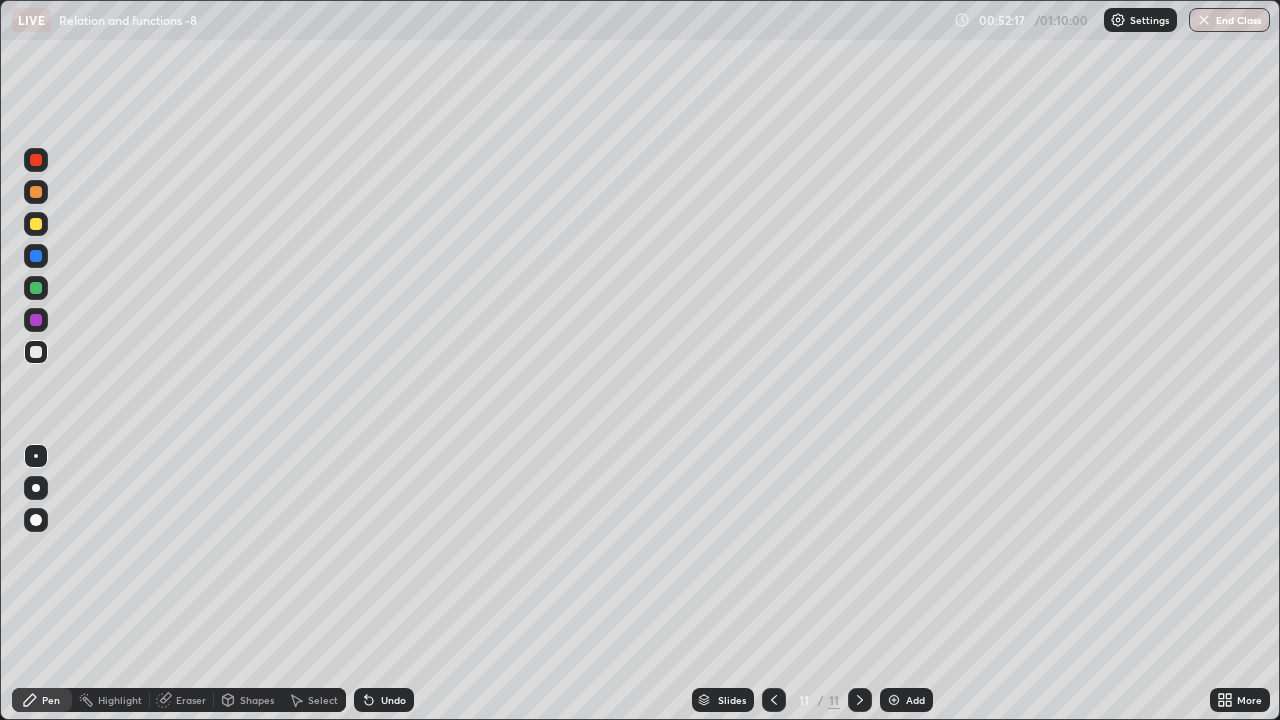 click on "Eraser" at bounding box center (182, 700) 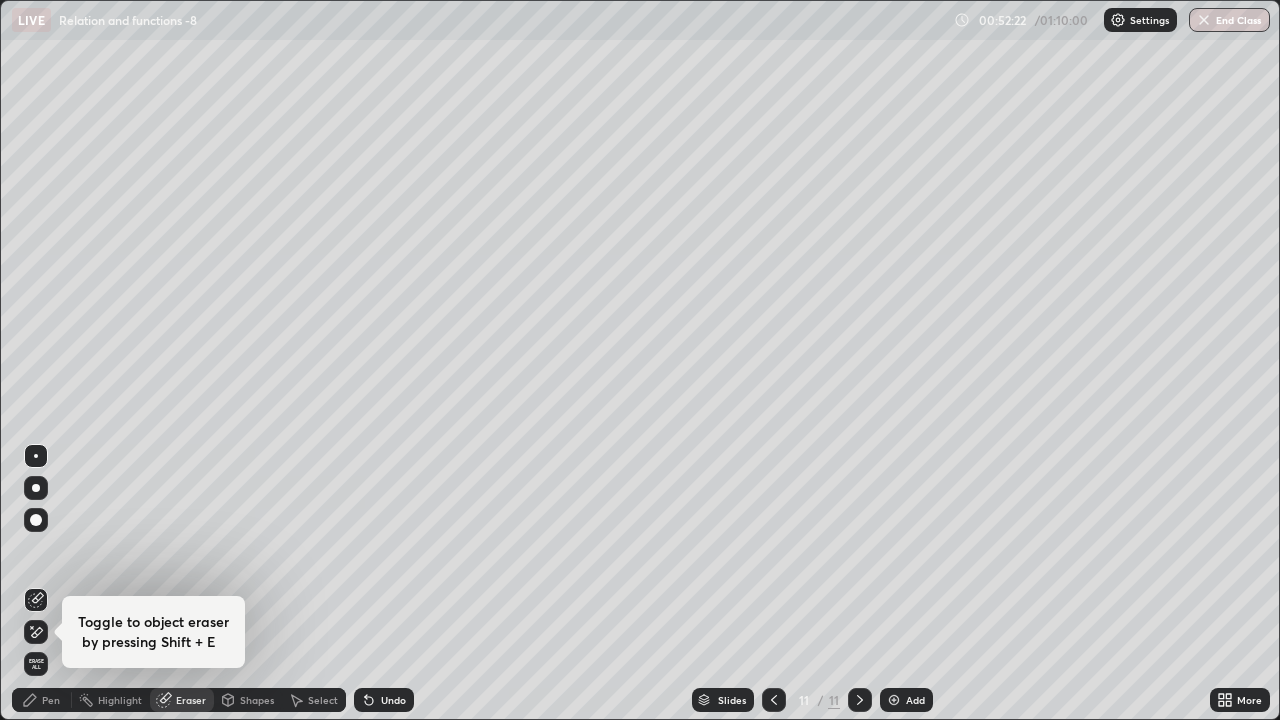 click on "Pen" at bounding box center [51, 700] 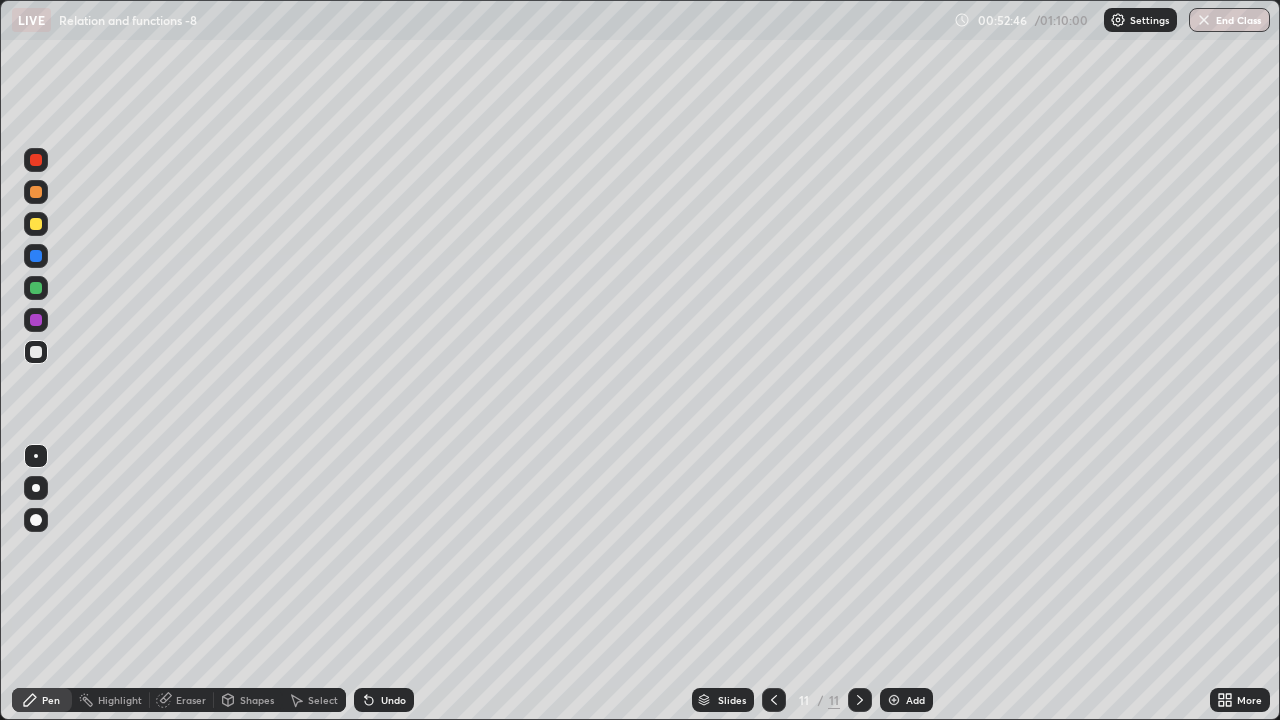 click at bounding box center (36, 320) 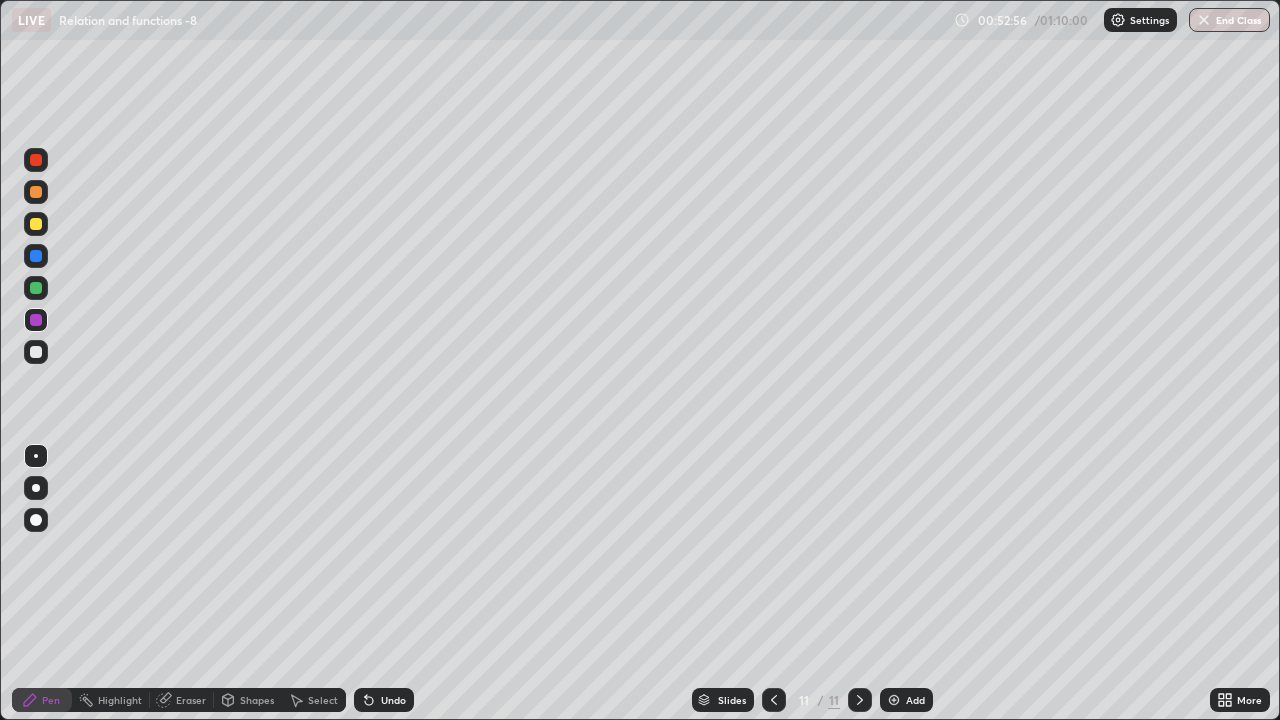 click at bounding box center (36, 256) 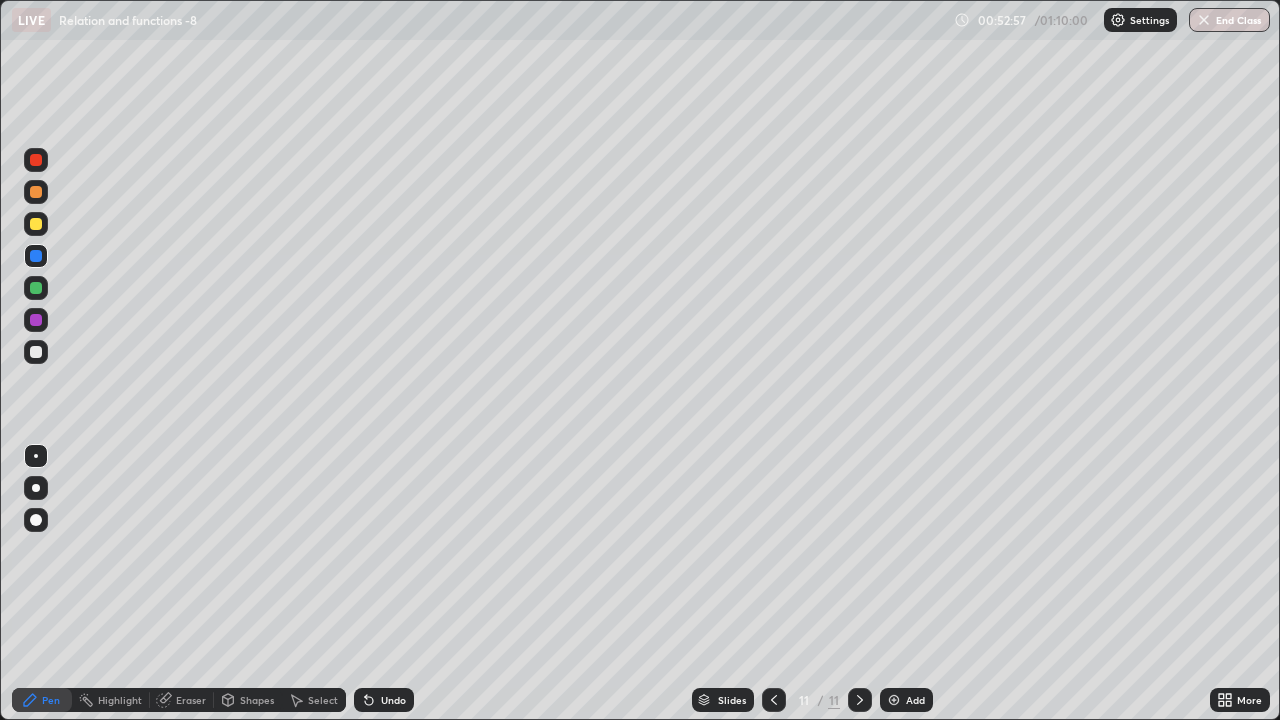 click at bounding box center [36, 256] 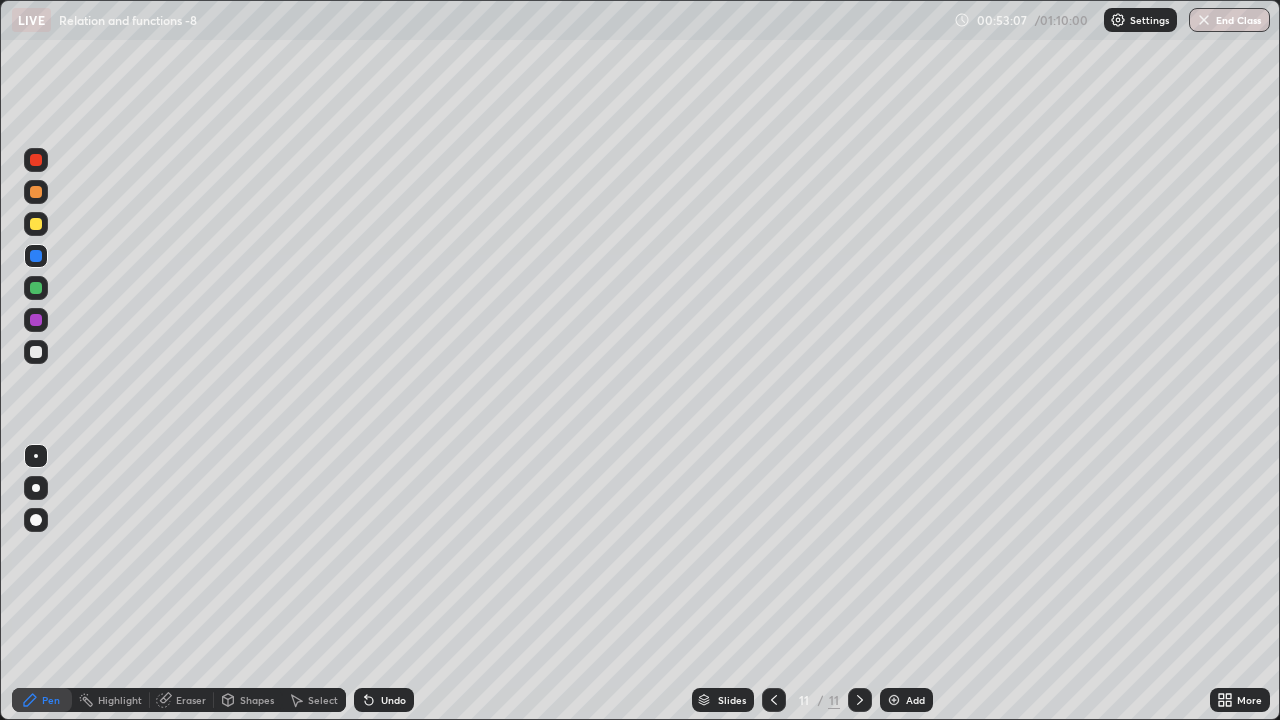 click at bounding box center (36, 352) 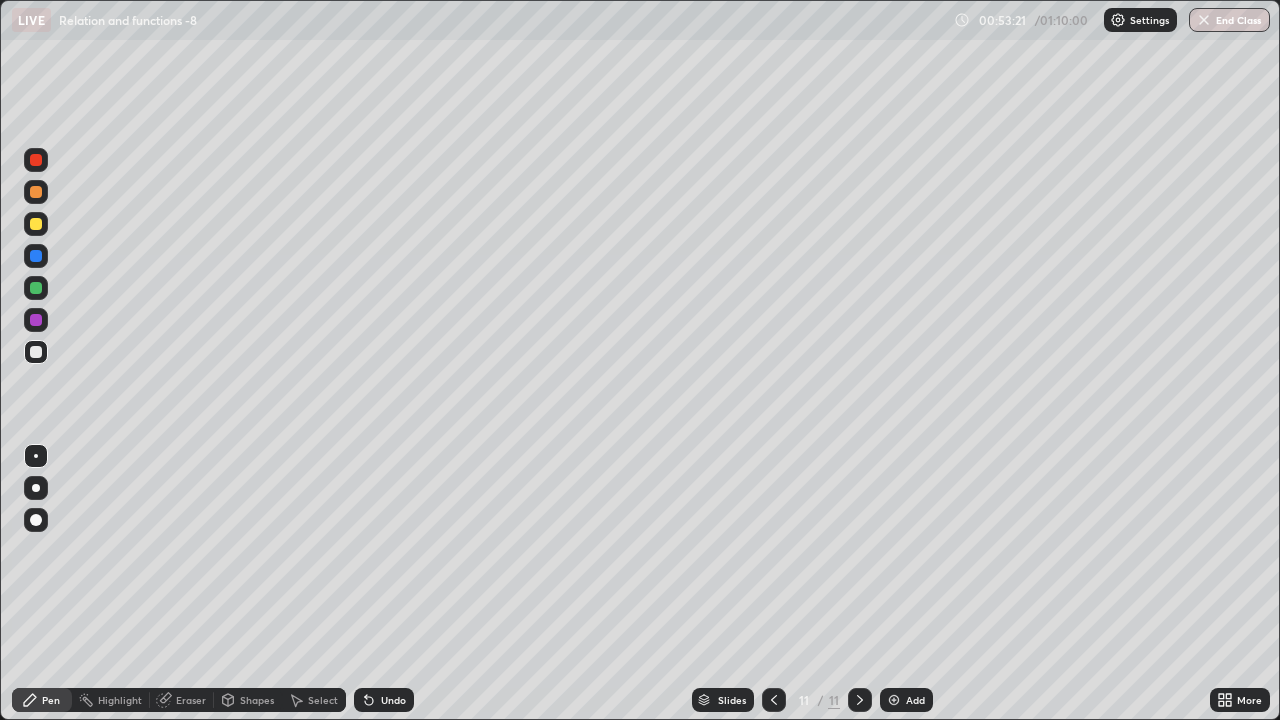 click at bounding box center (36, 224) 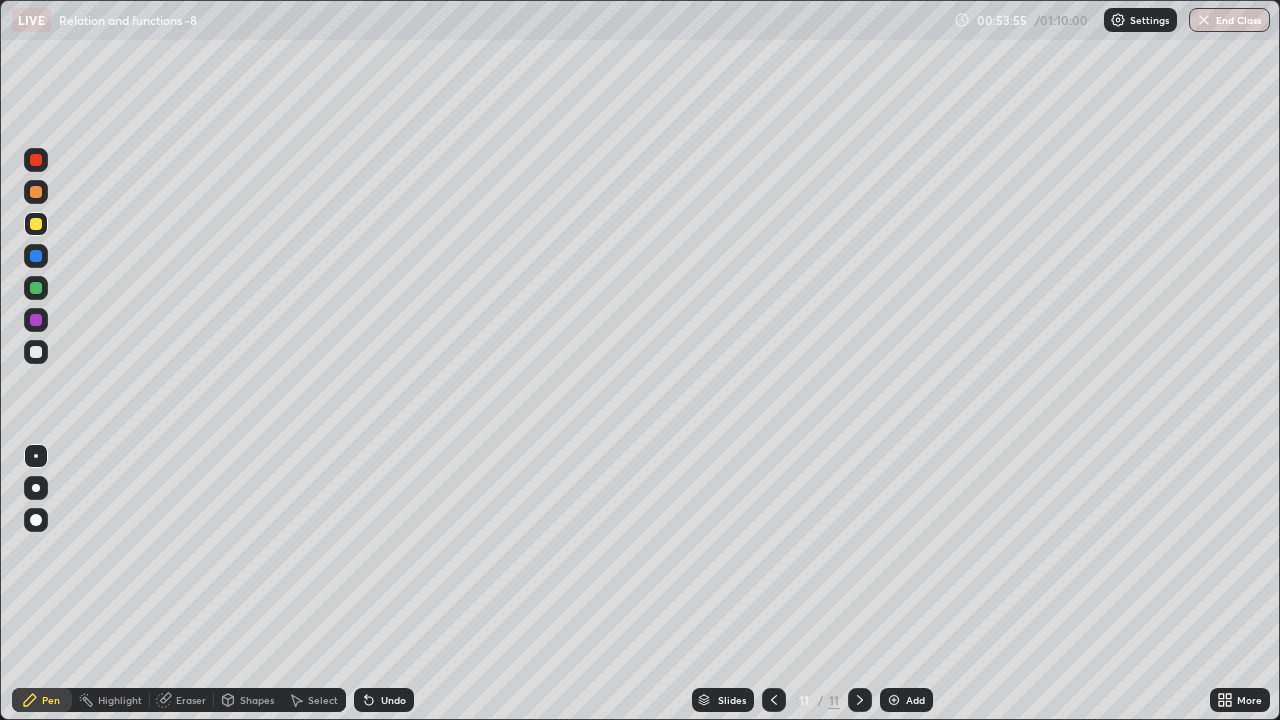 click at bounding box center (36, 320) 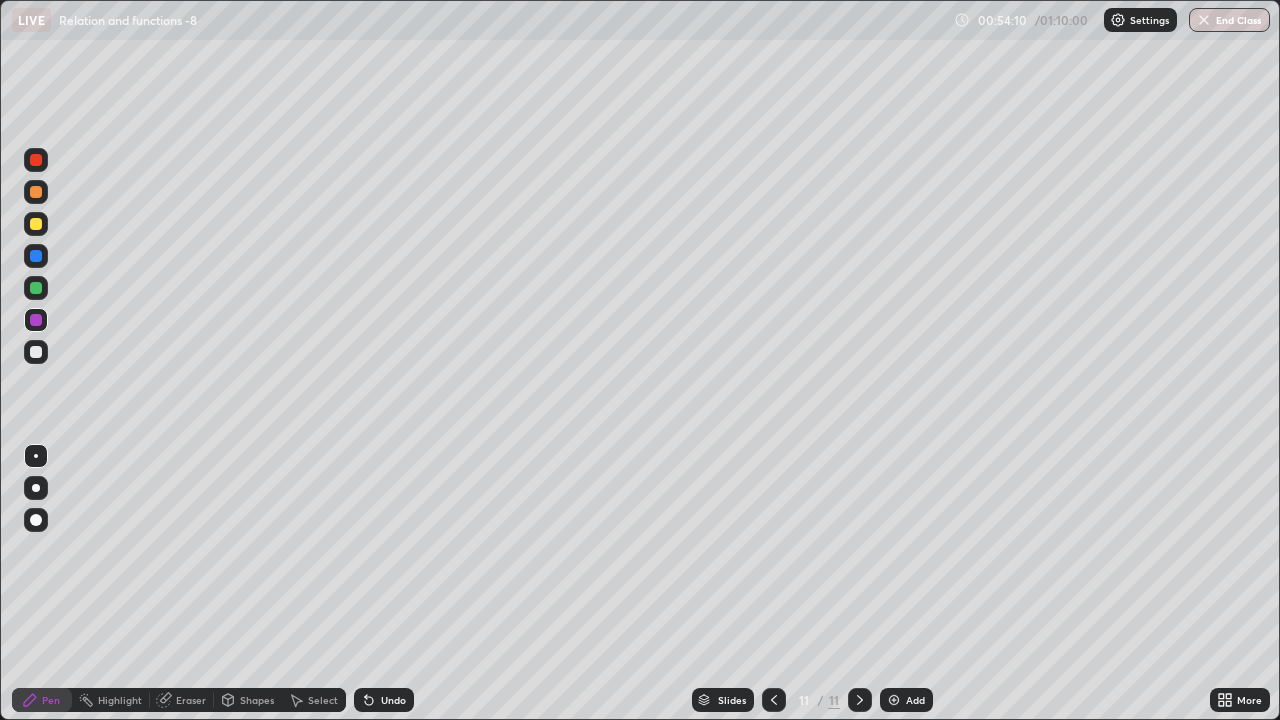 click at bounding box center (36, 288) 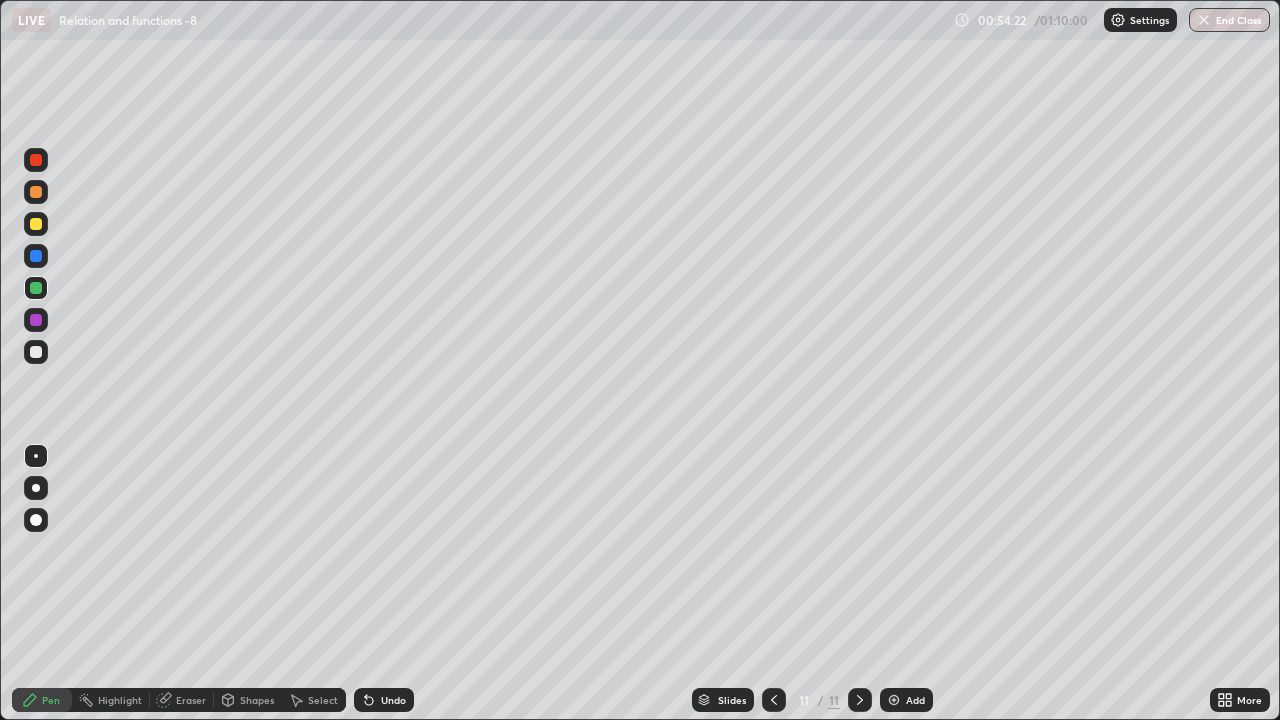 click at bounding box center (36, 352) 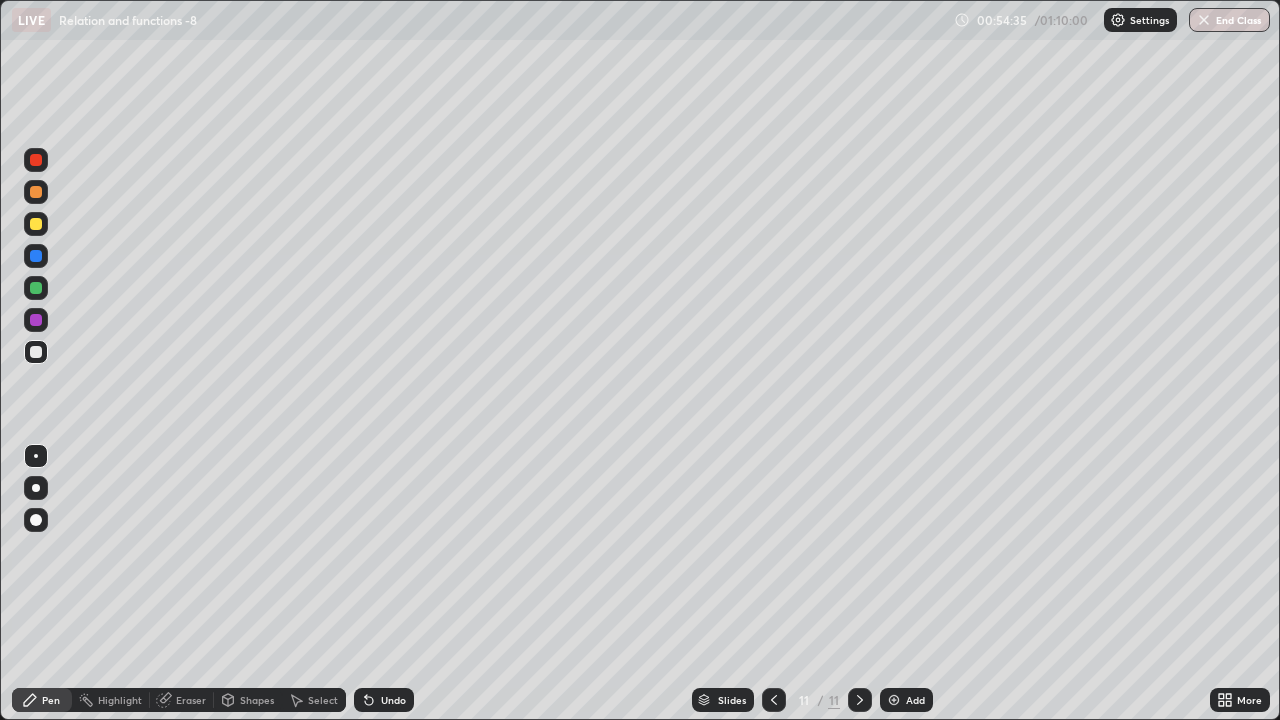 click at bounding box center [36, 256] 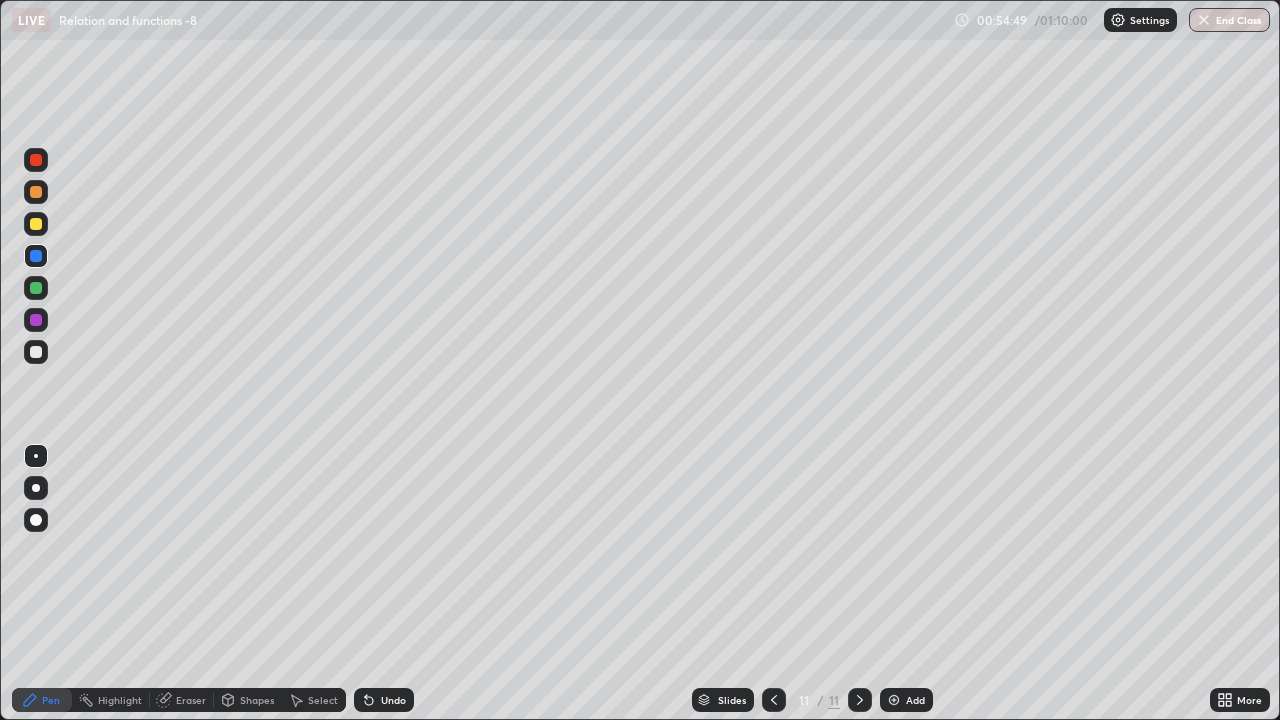 click at bounding box center [36, 256] 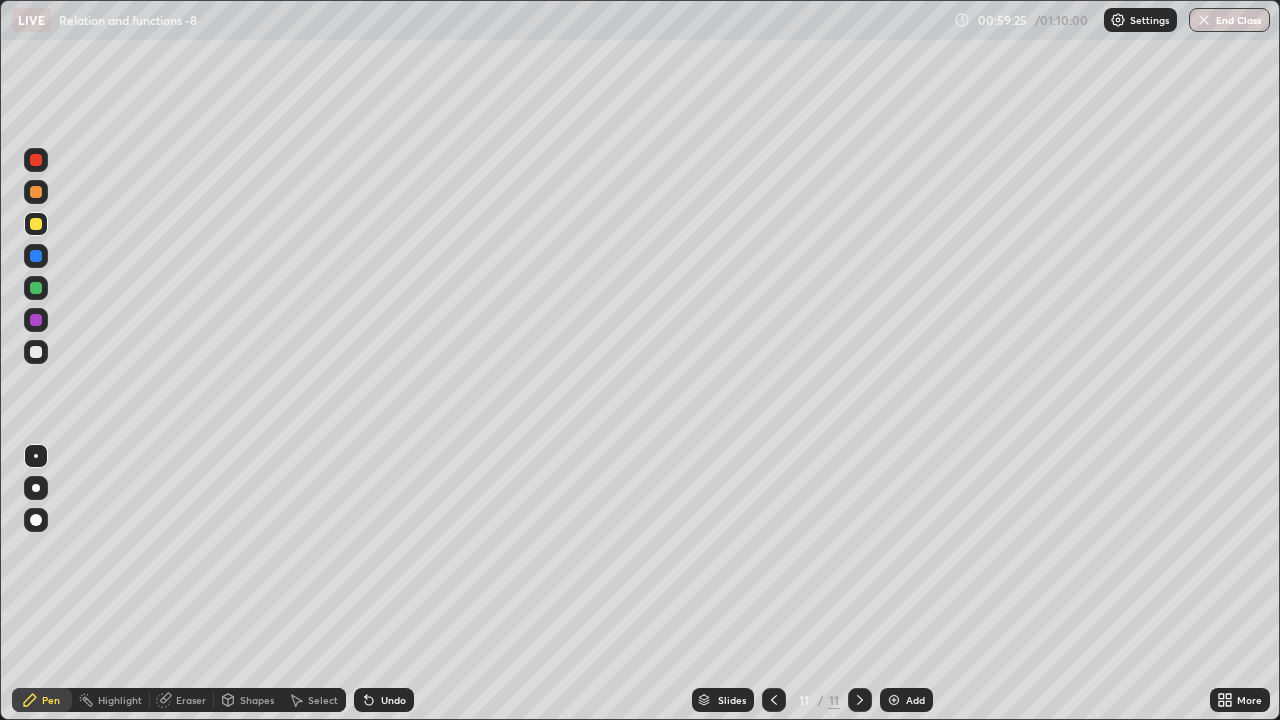 click on "End Class" at bounding box center (1229, 20) 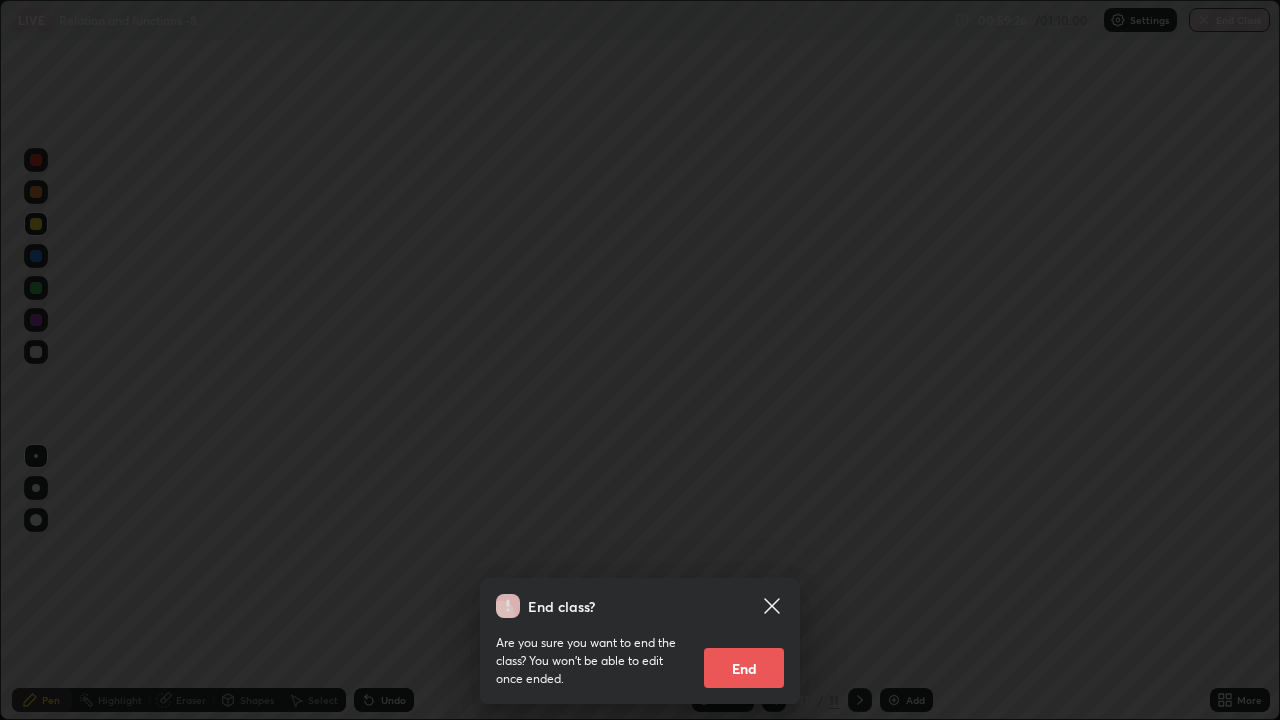 click on "End" at bounding box center [744, 668] 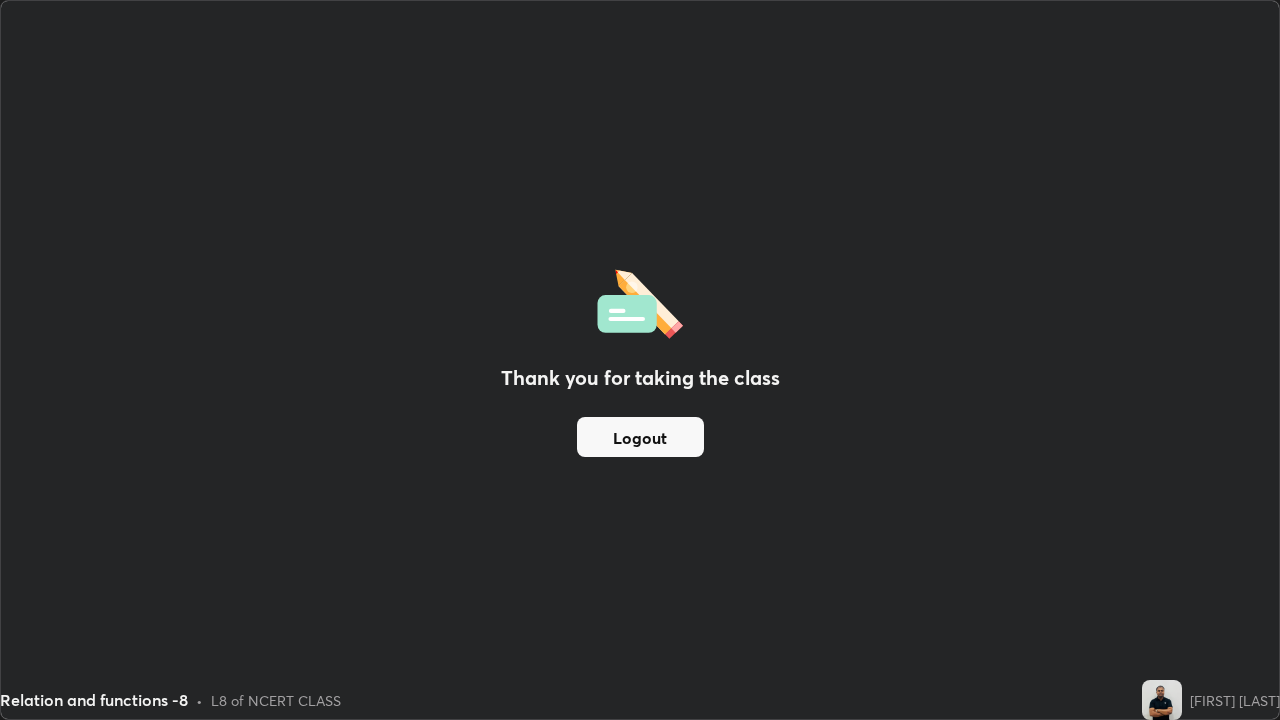 click on "Thank you for taking the class Logout" at bounding box center (640, 360) 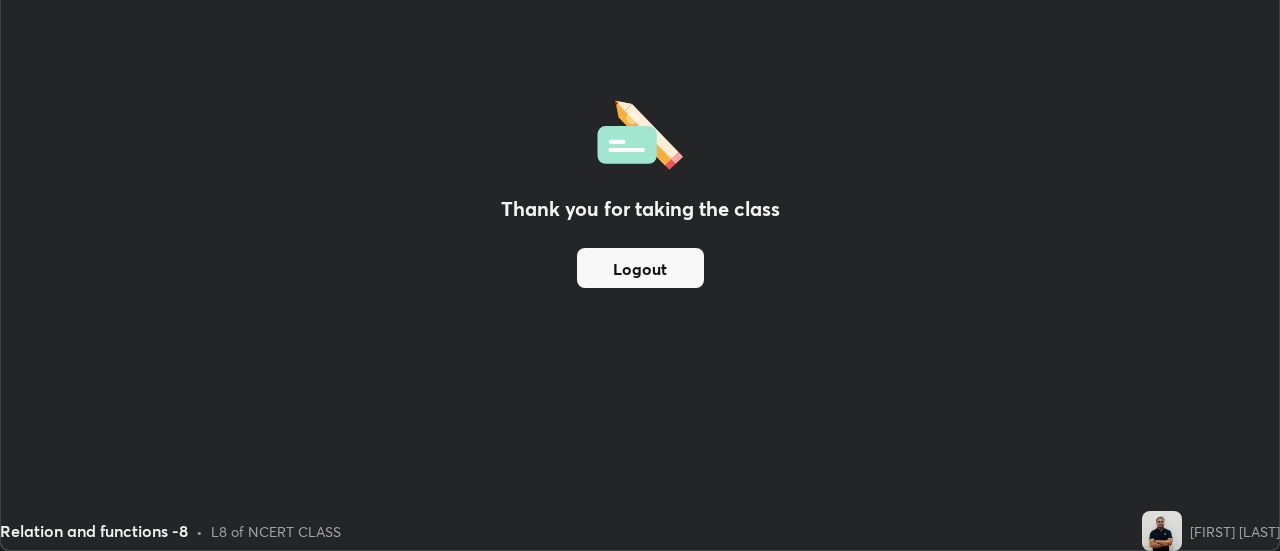 scroll, scrollTop: 551, scrollLeft: 1280, axis: both 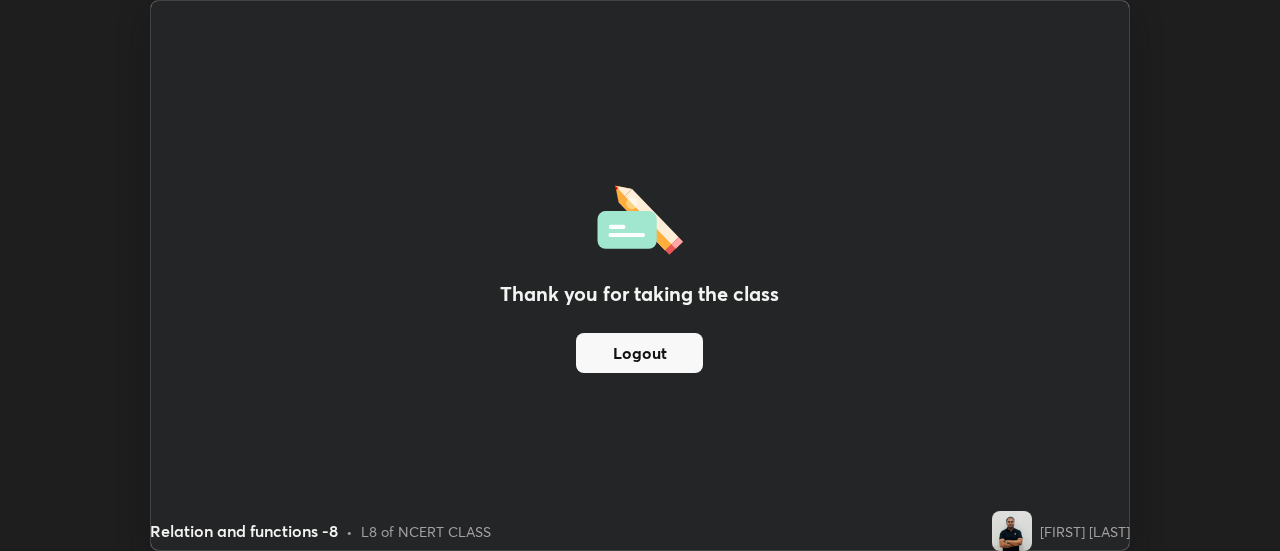 click on "Logout" at bounding box center (639, 353) 